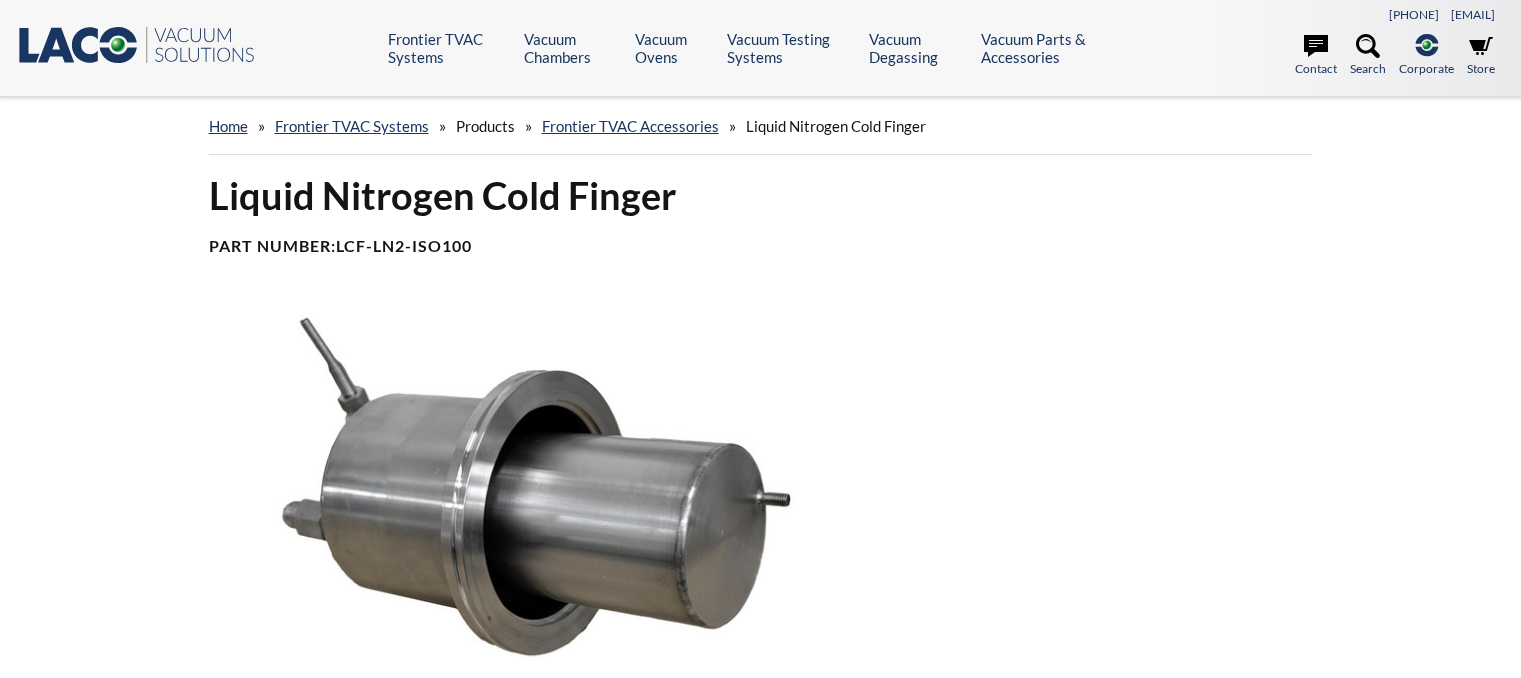 scroll, scrollTop: 0, scrollLeft: 0, axis: both 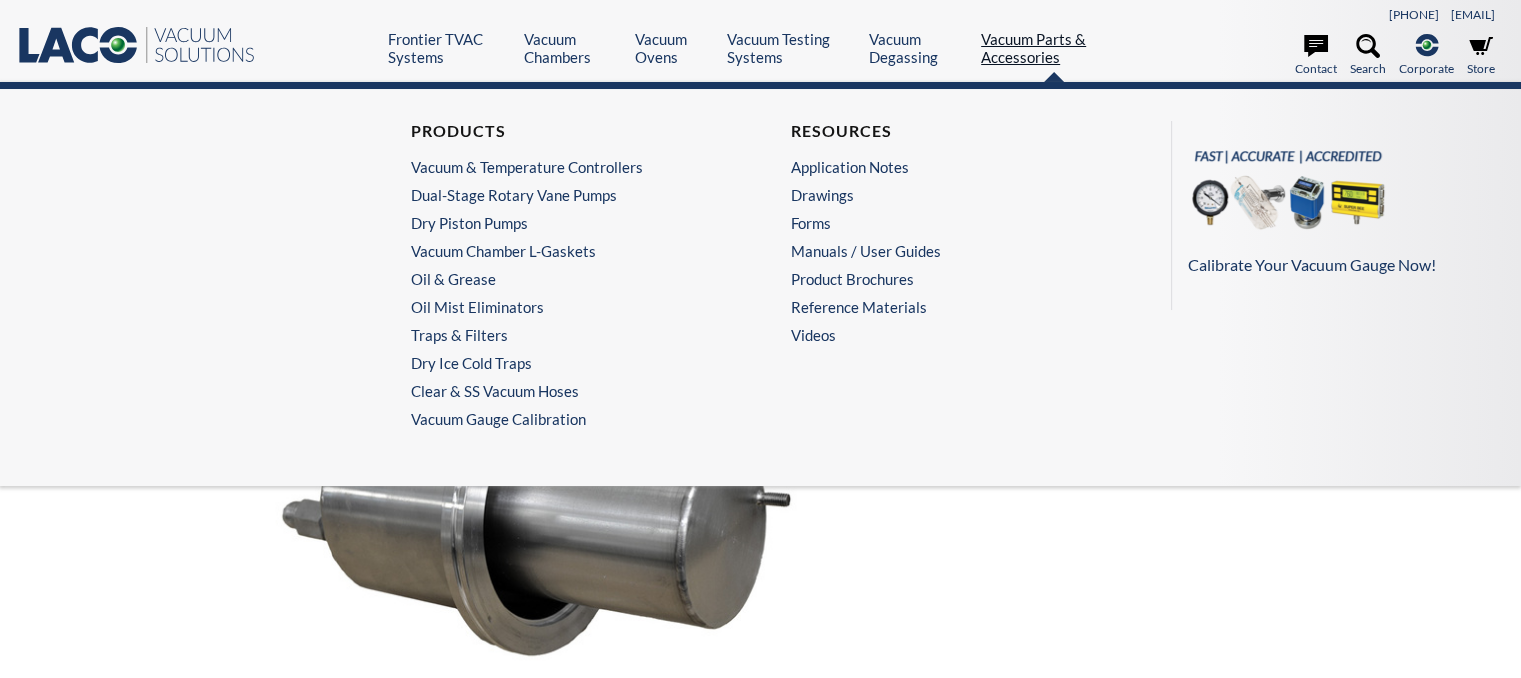 click on "Vacuum Parts & Accessories" at bounding box center [1054, 48] 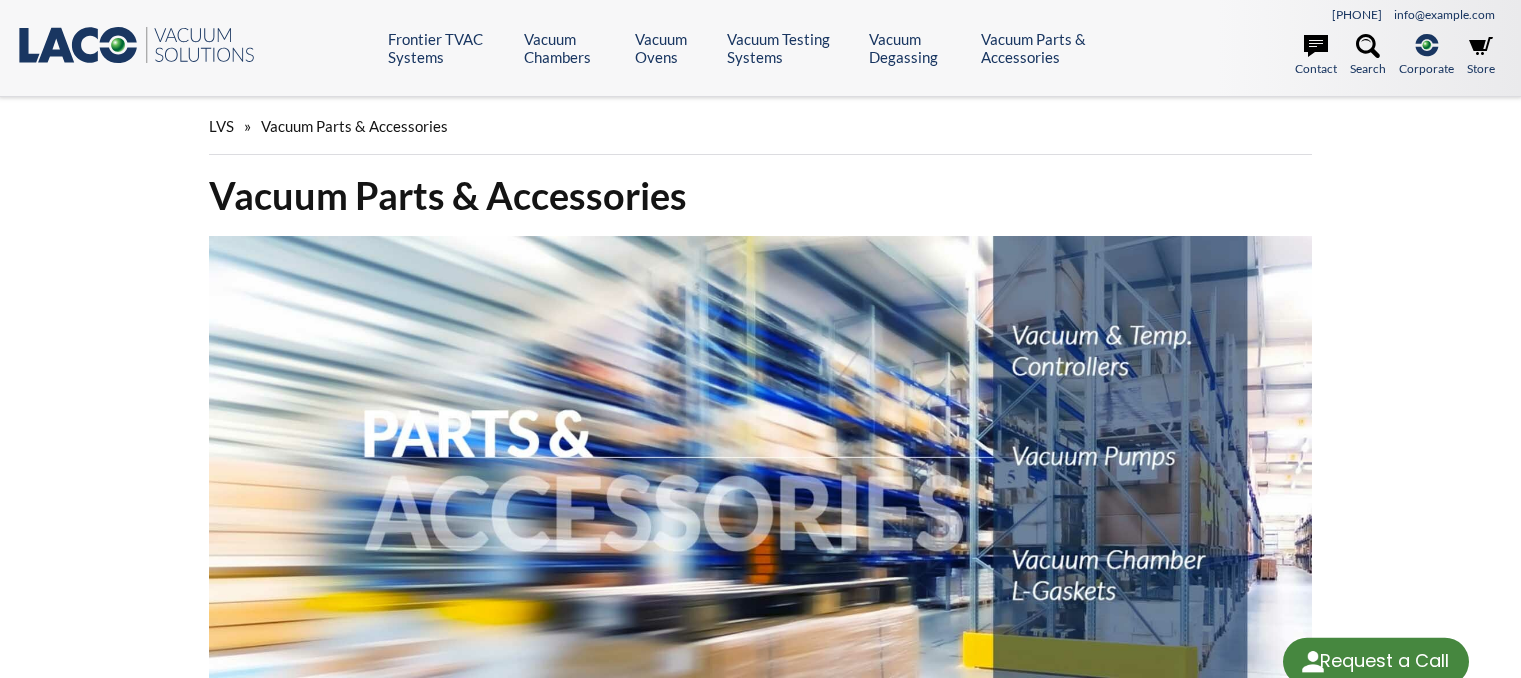 scroll, scrollTop: 0, scrollLeft: 0, axis: both 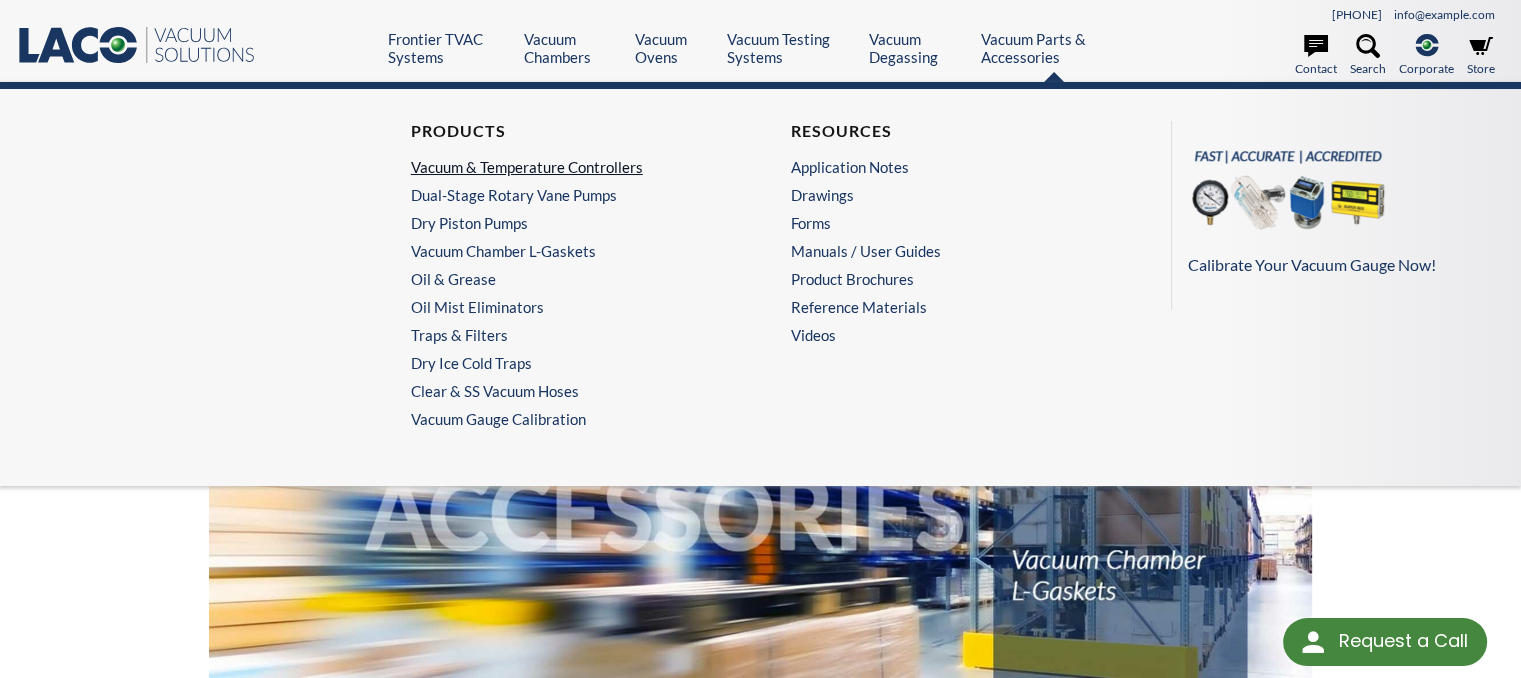 click on "Vacuum & Temperature Controllers" at bounding box center [565, 167] 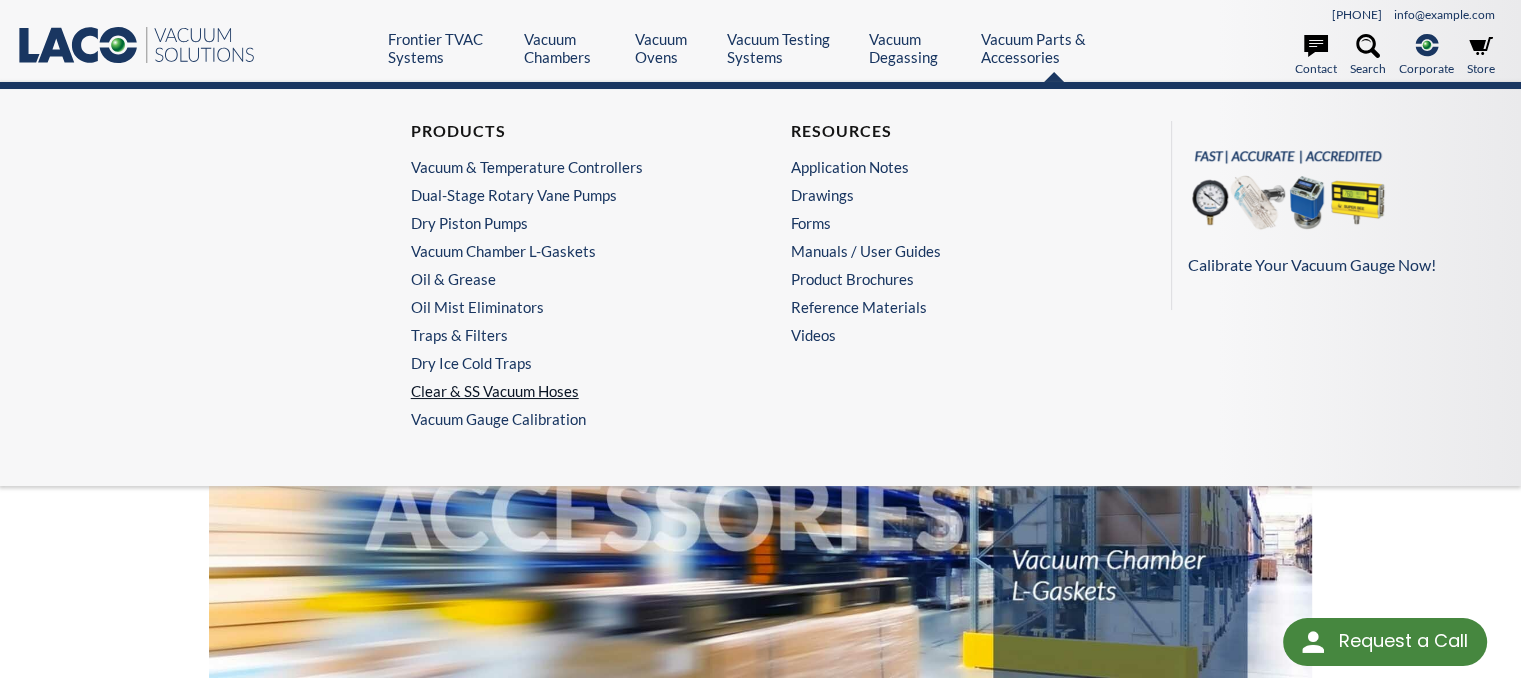 click on "Clear & SS Vacuum Hoses" at bounding box center (565, 391) 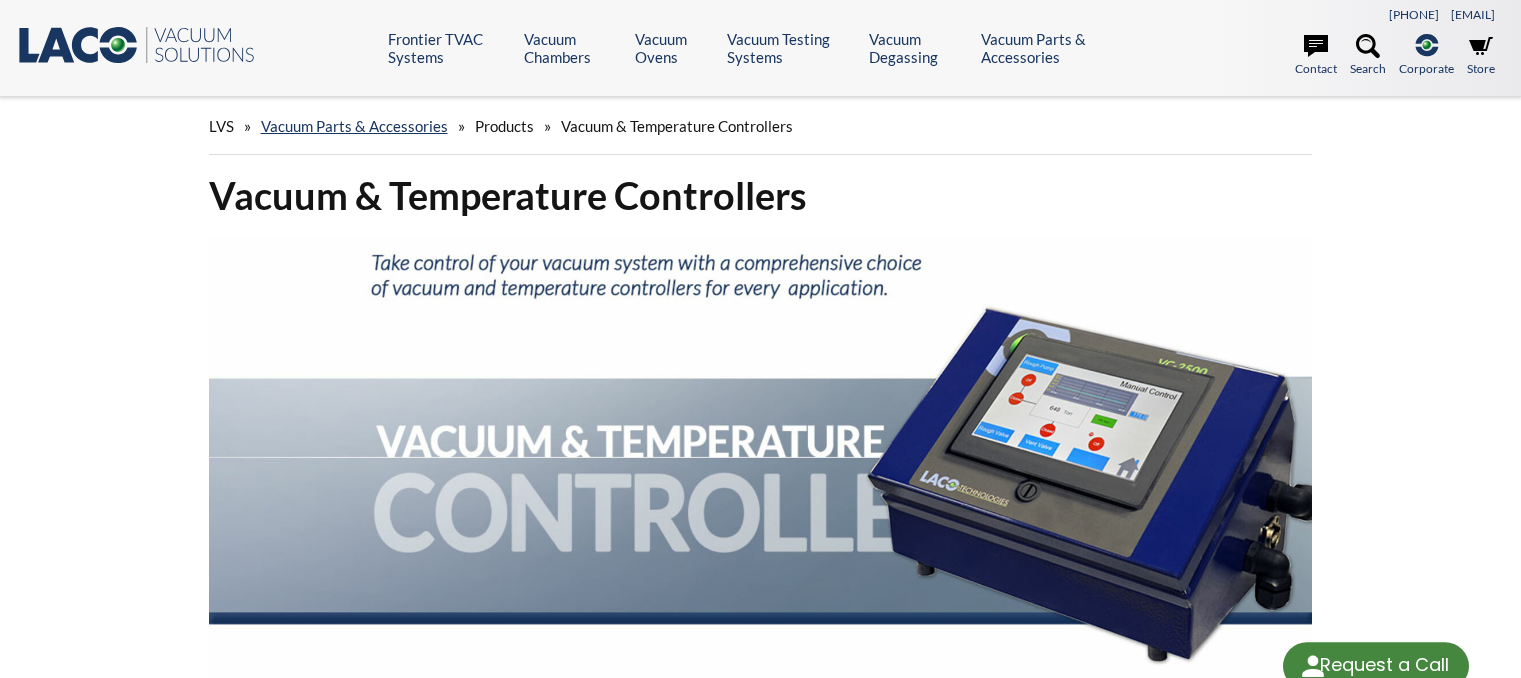scroll, scrollTop: 0, scrollLeft: 0, axis: both 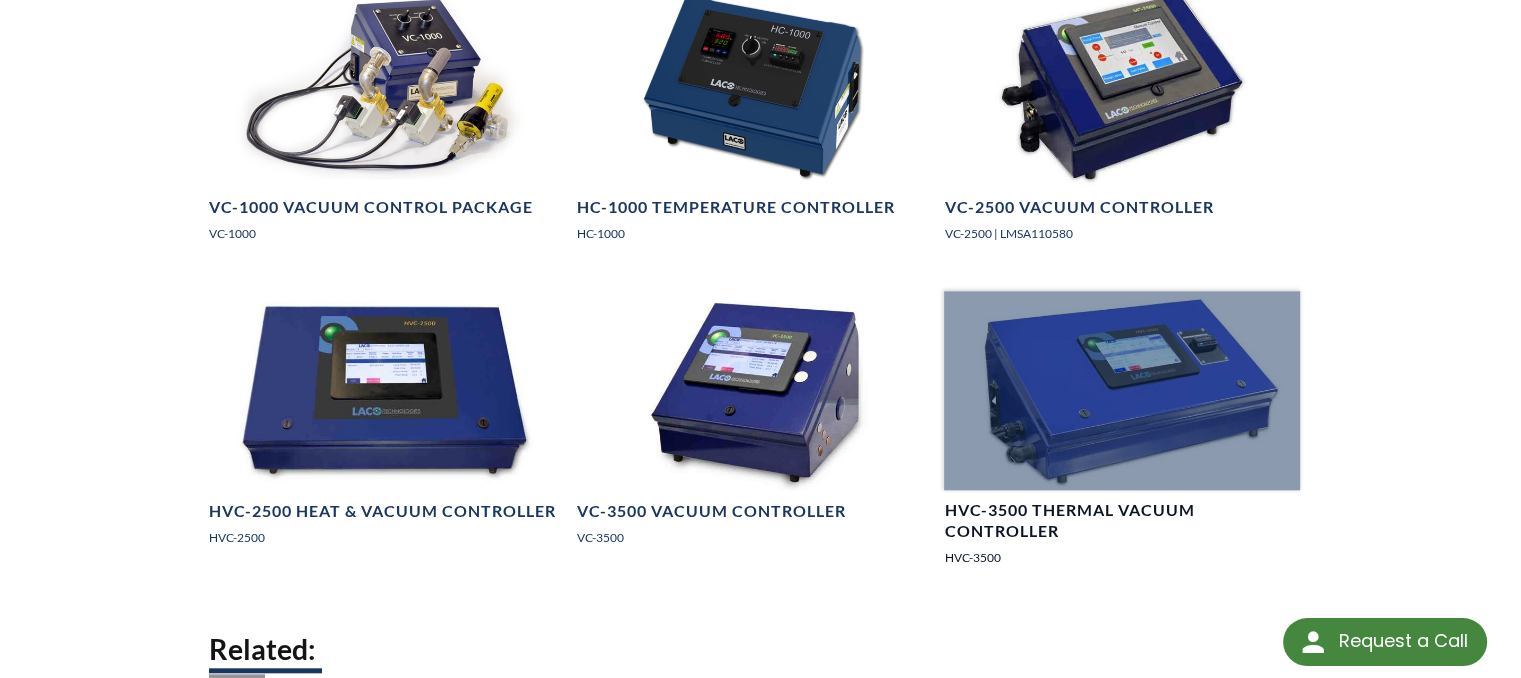 click at bounding box center [1122, 391] 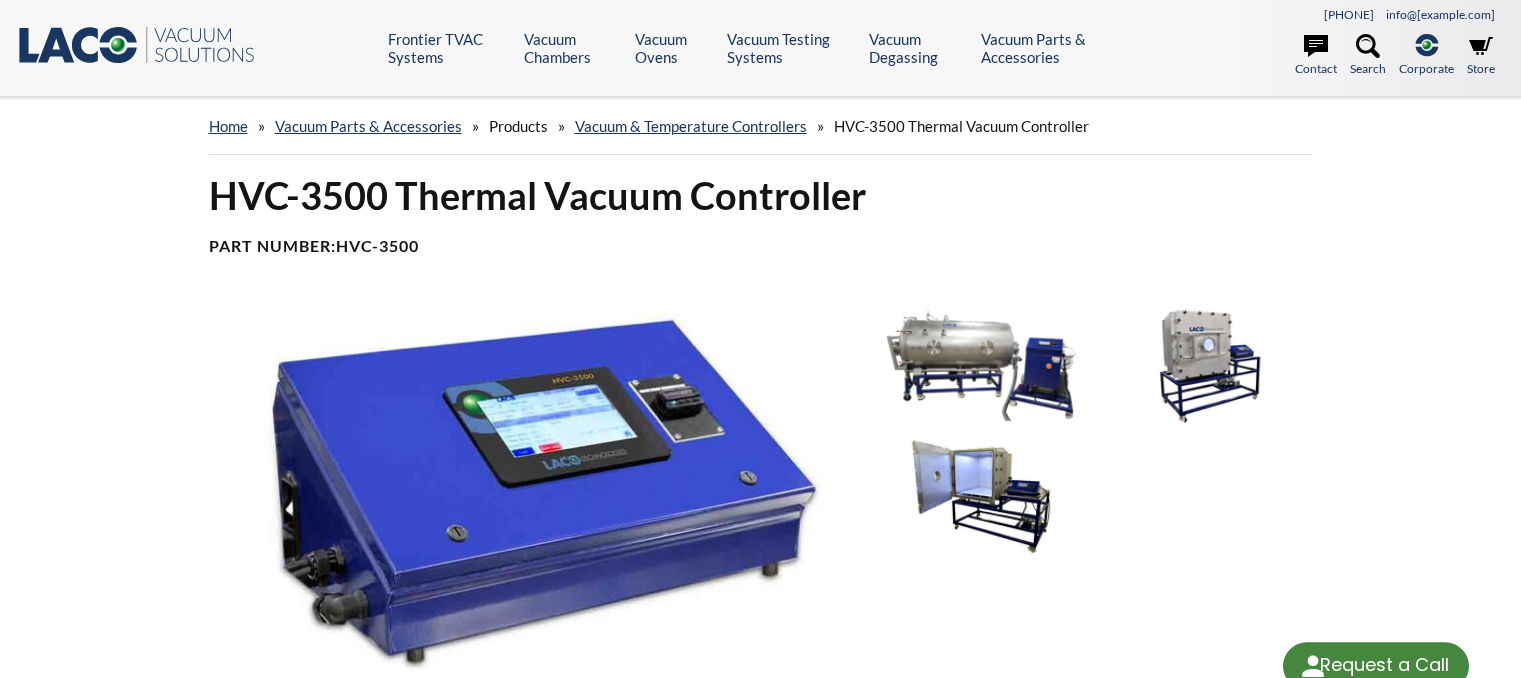 scroll, scrollTop: 0, scrollLeft: 0, axis: both 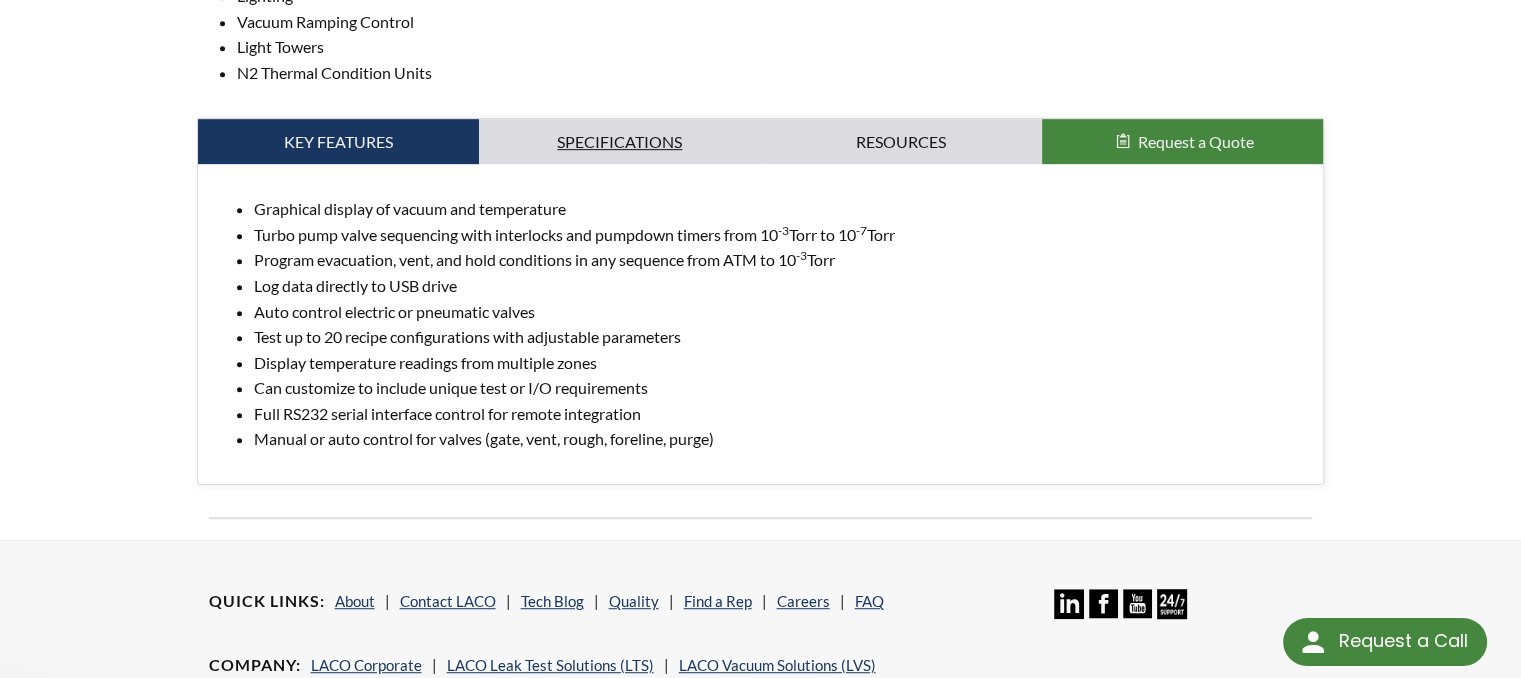 click on "Specifications" at bounding box center (619, 142) 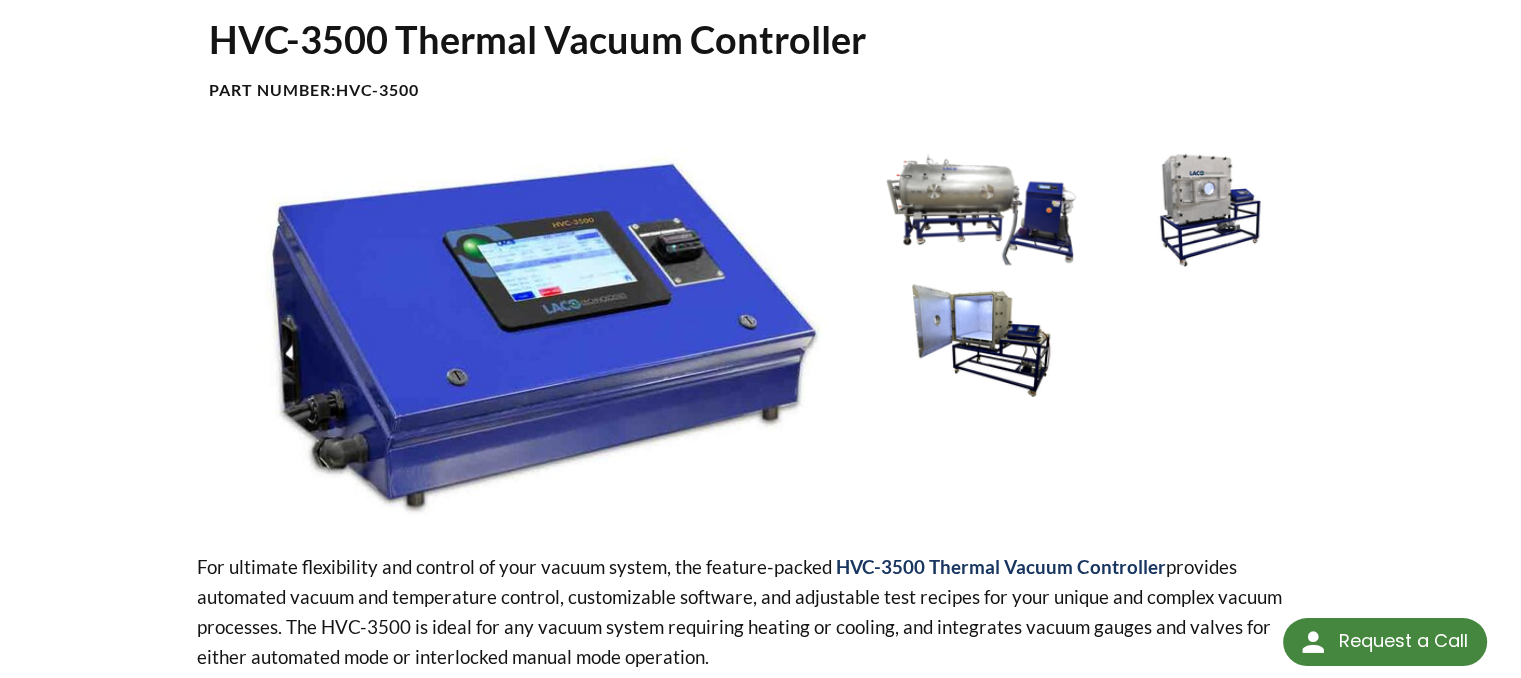 scroll, scrollTop: 156, scrollLeft: 0, axis: vertical 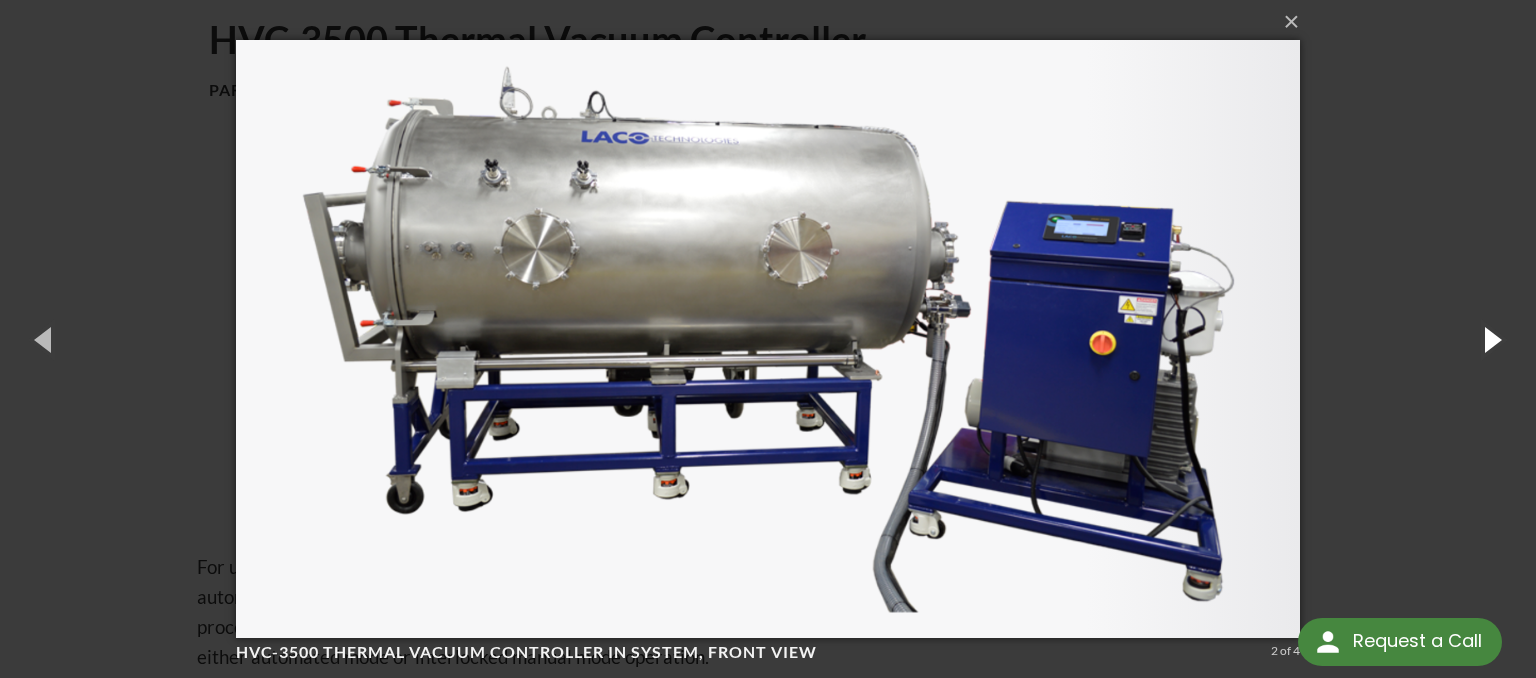 click at bounding box center (1491, 339) 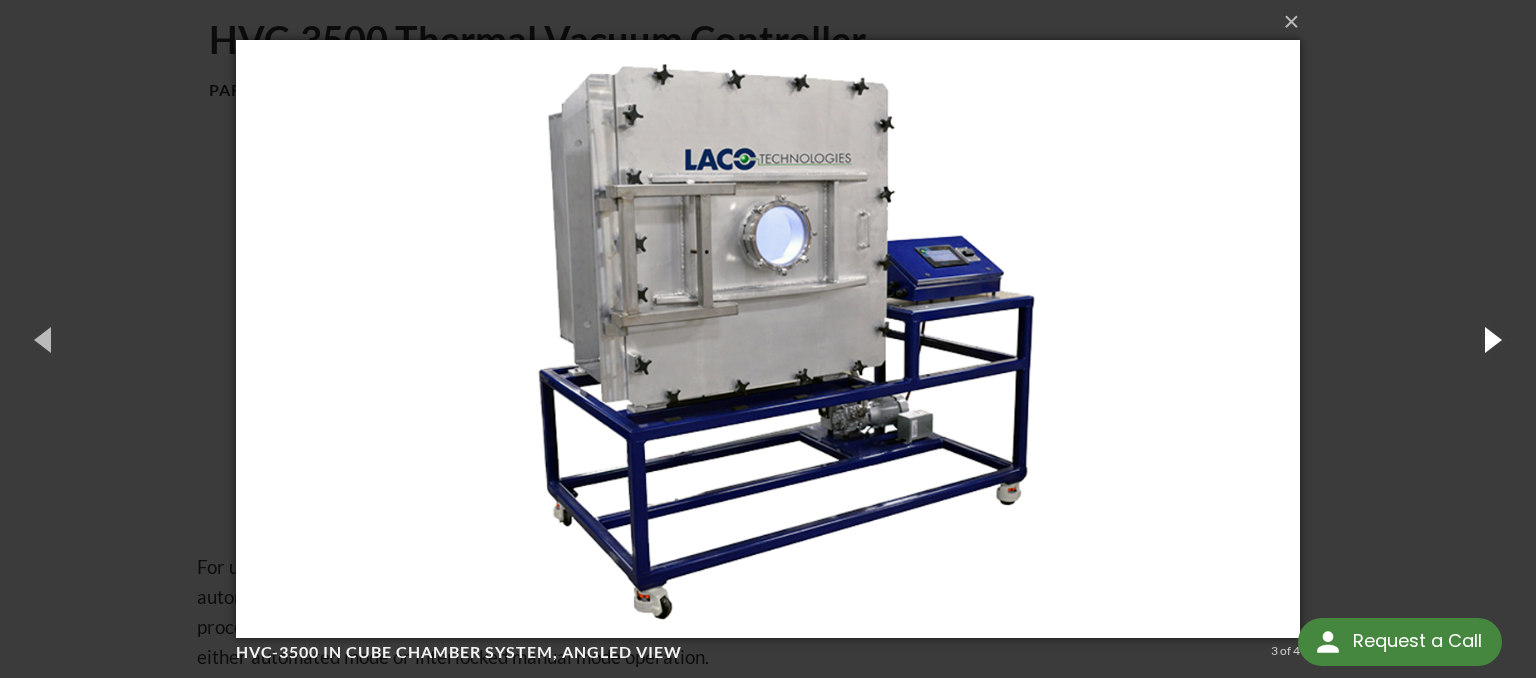 click at bounding box center [1491, 339] 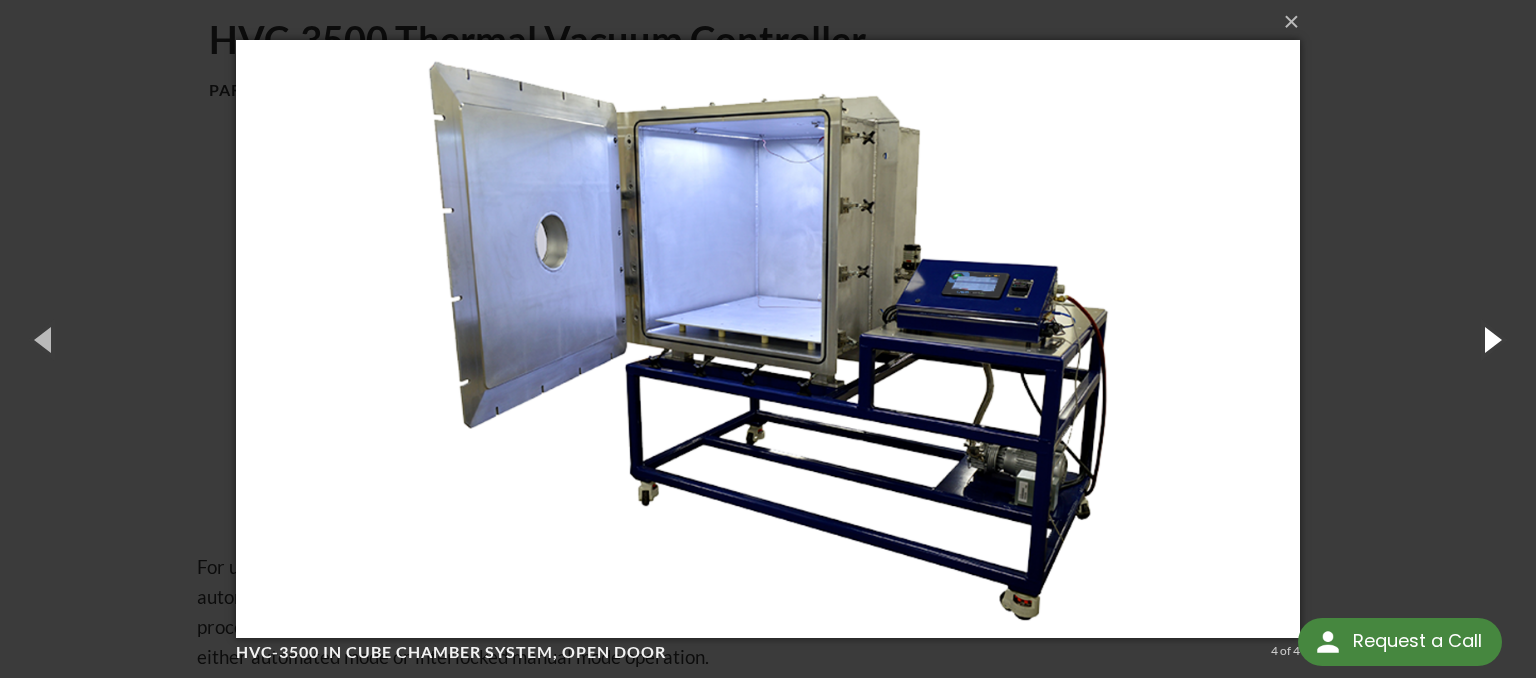 click at bounding box center [1491, 339] 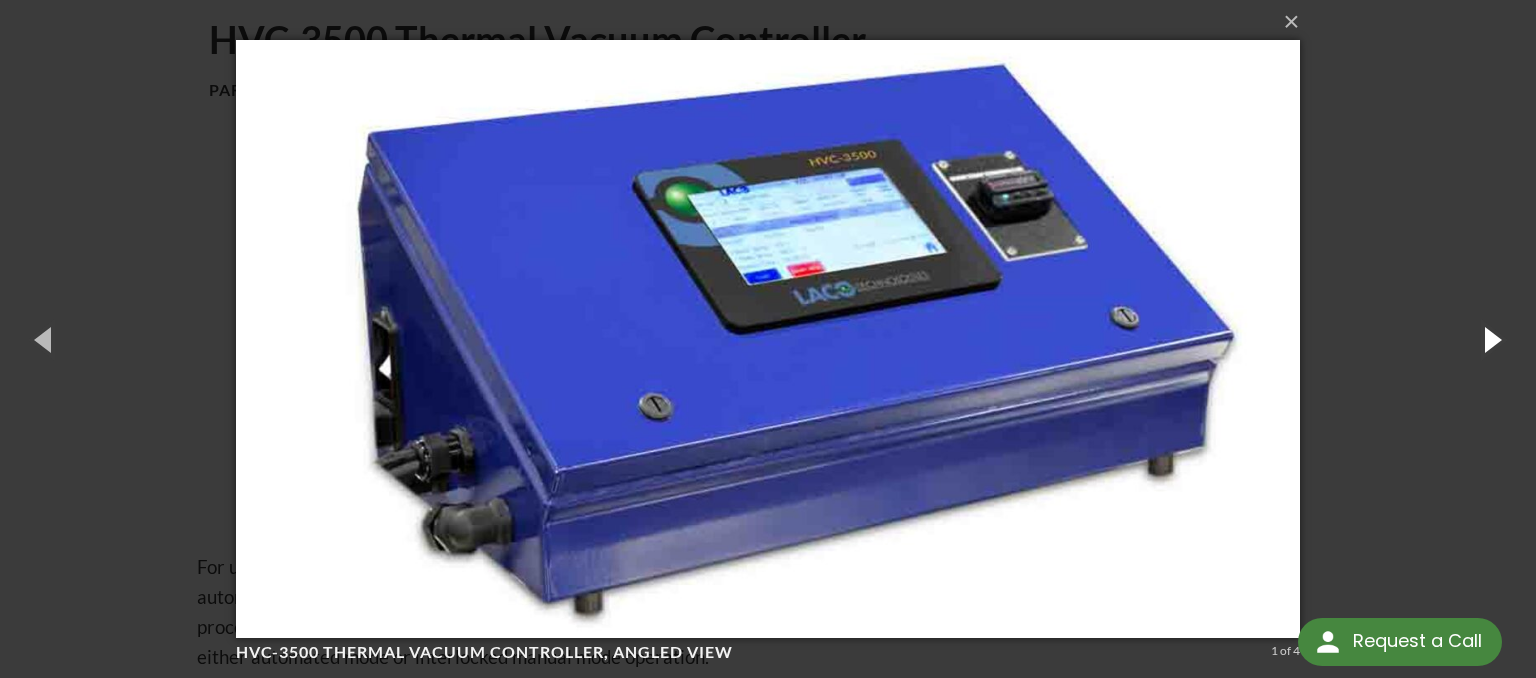 click at bounding box center [1491, 339] 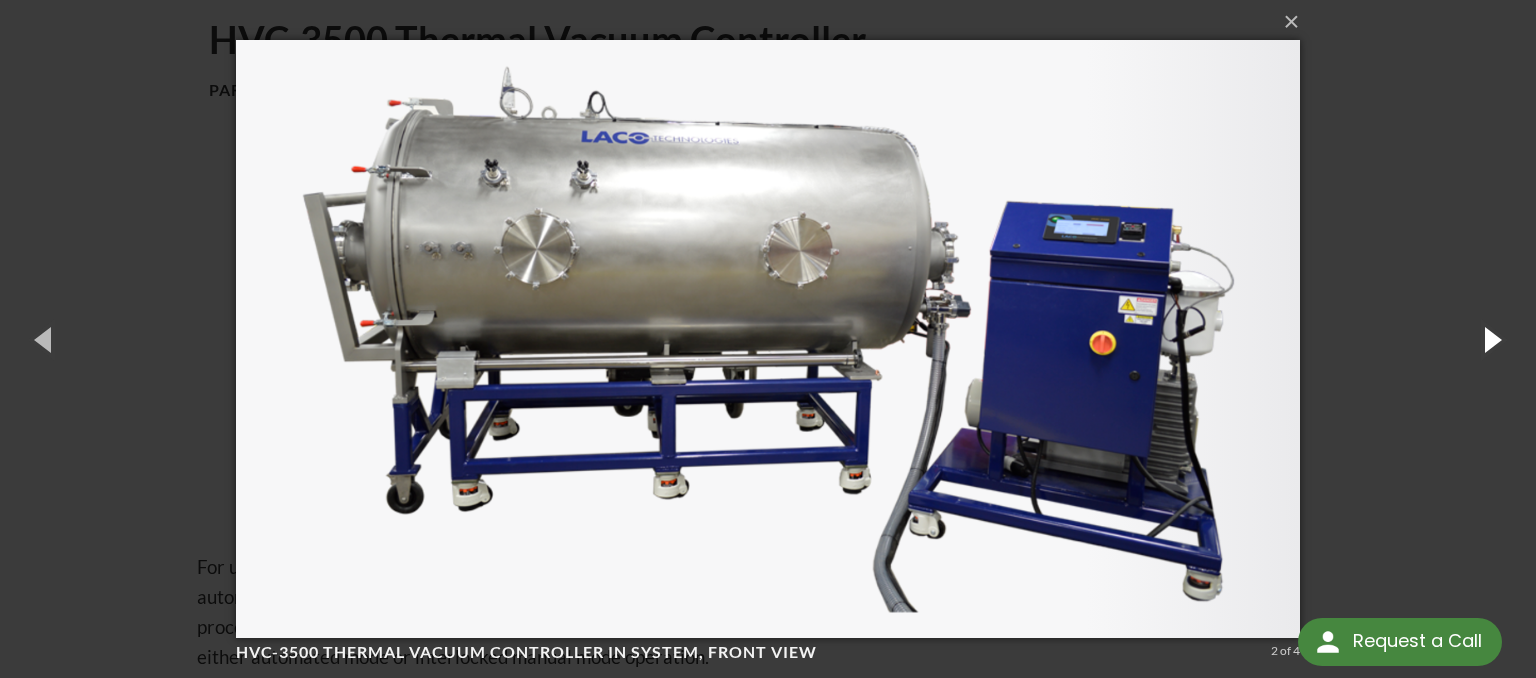 click at bounding box center (1491, 339) 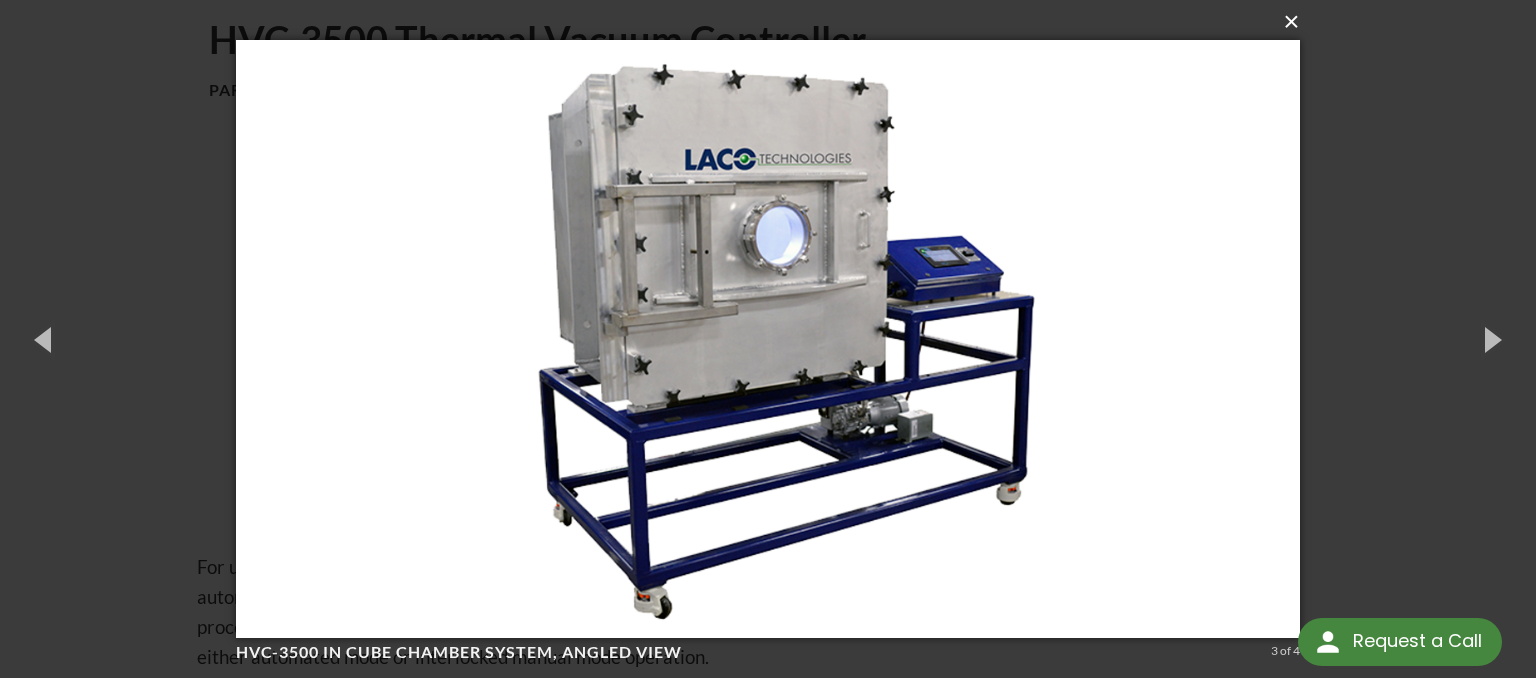 click on "×" at bounding box center (773, 22) 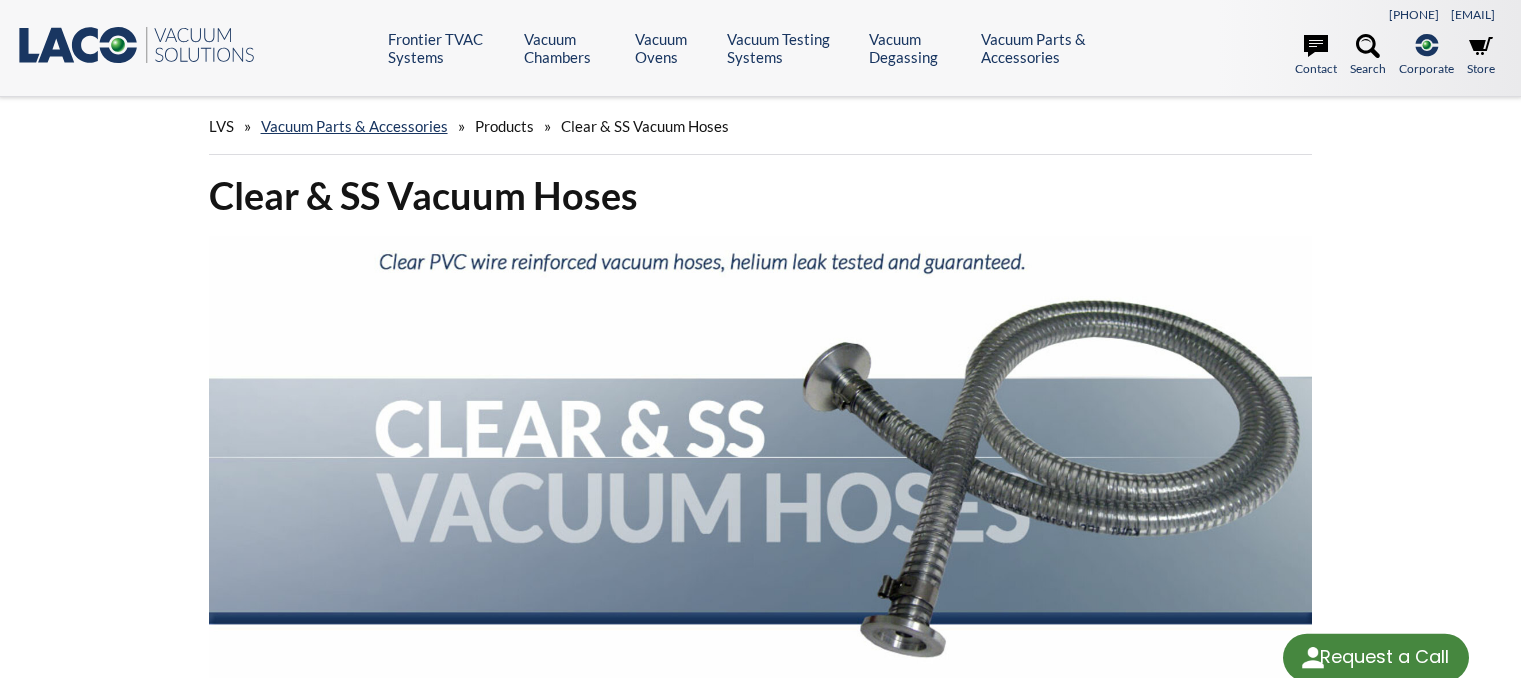 scroll, scrollTop: 0, scrollLeft: 0, axis: both 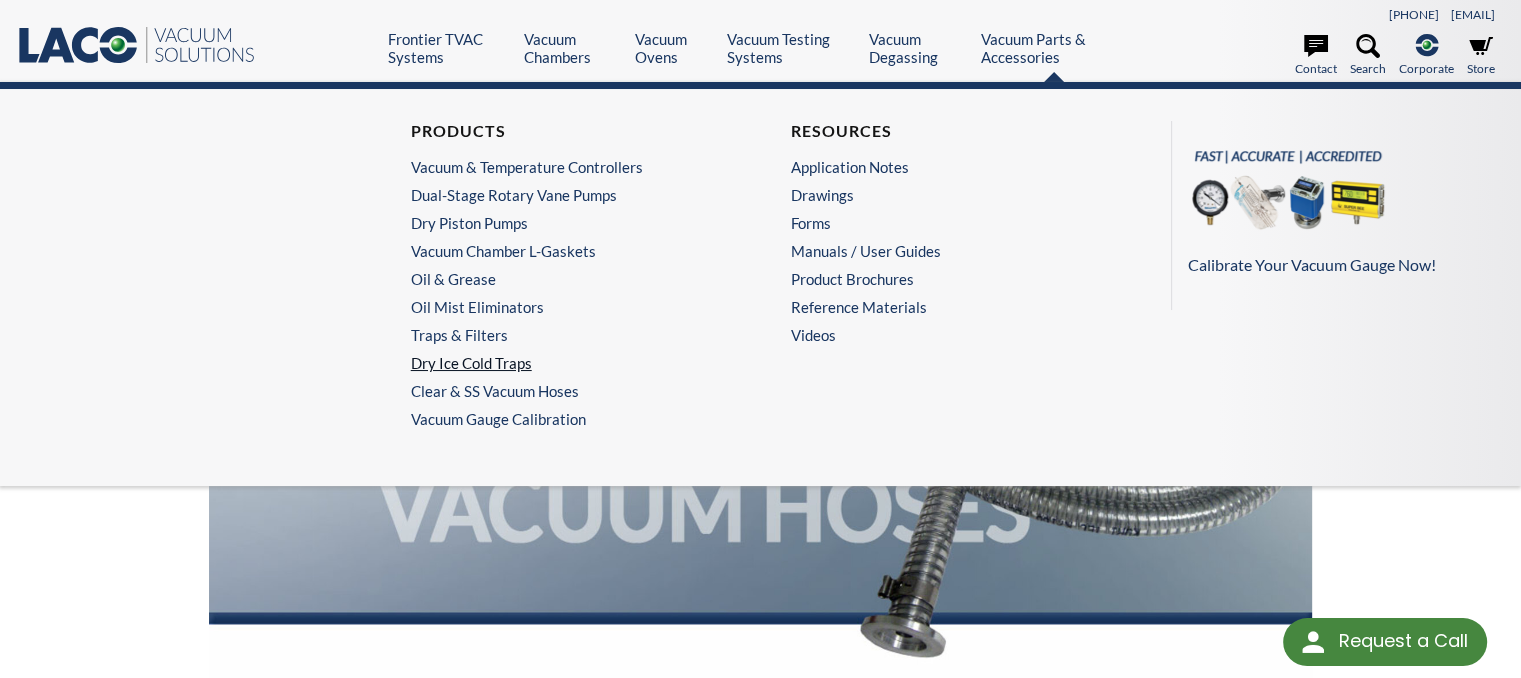 click on "Dry Ice Cold Traps" at bounding box center [565, 363] 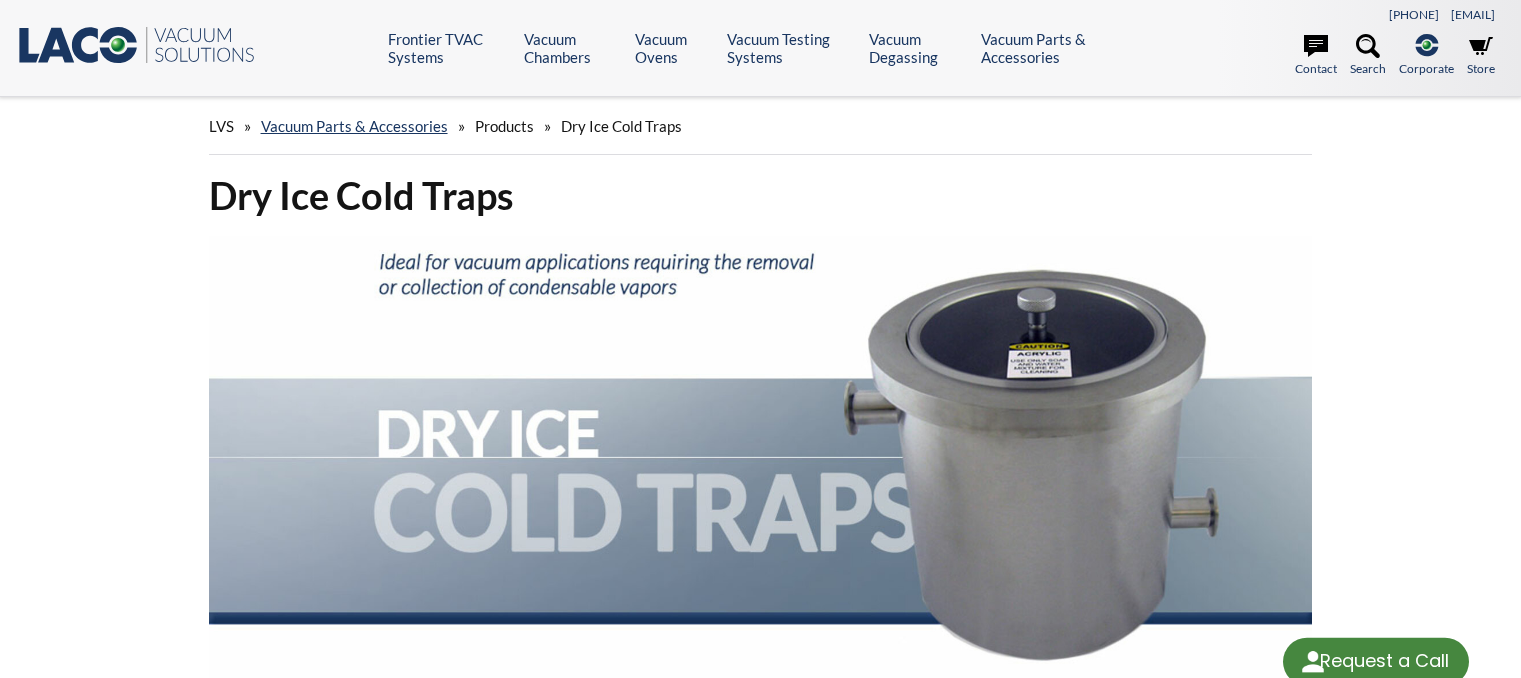 scroll, scrollTop: 0, scrollLeft: 0, axis: both 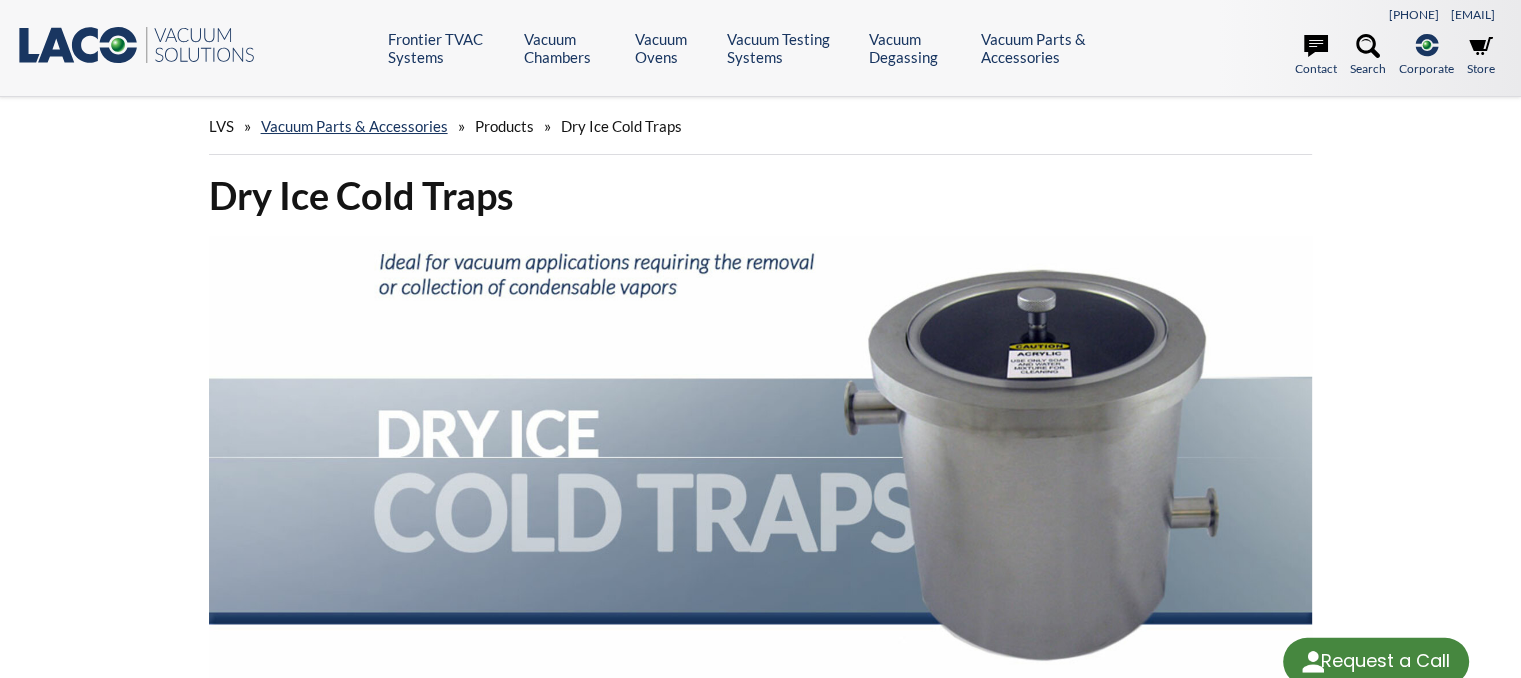 select 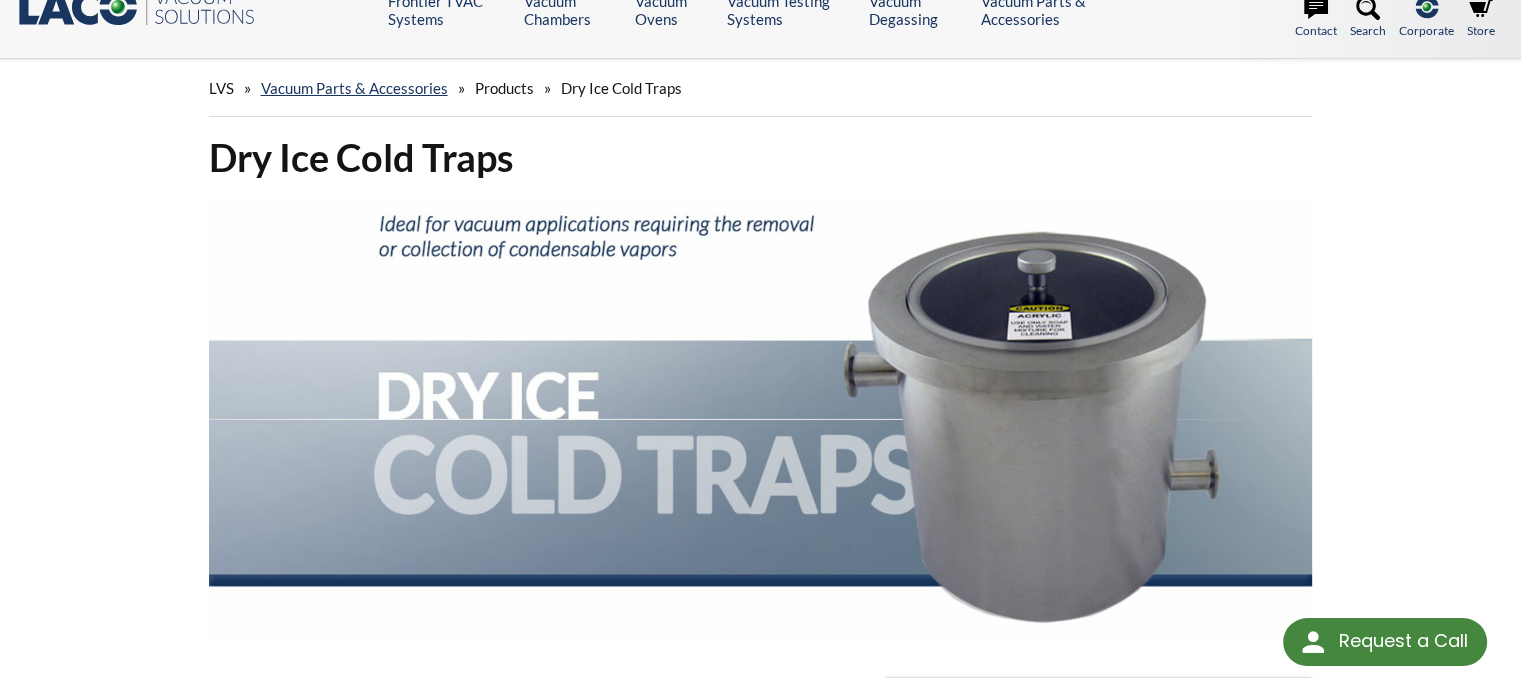 scroll, scrollTop: 0, scrollLeft: 0, axis: both 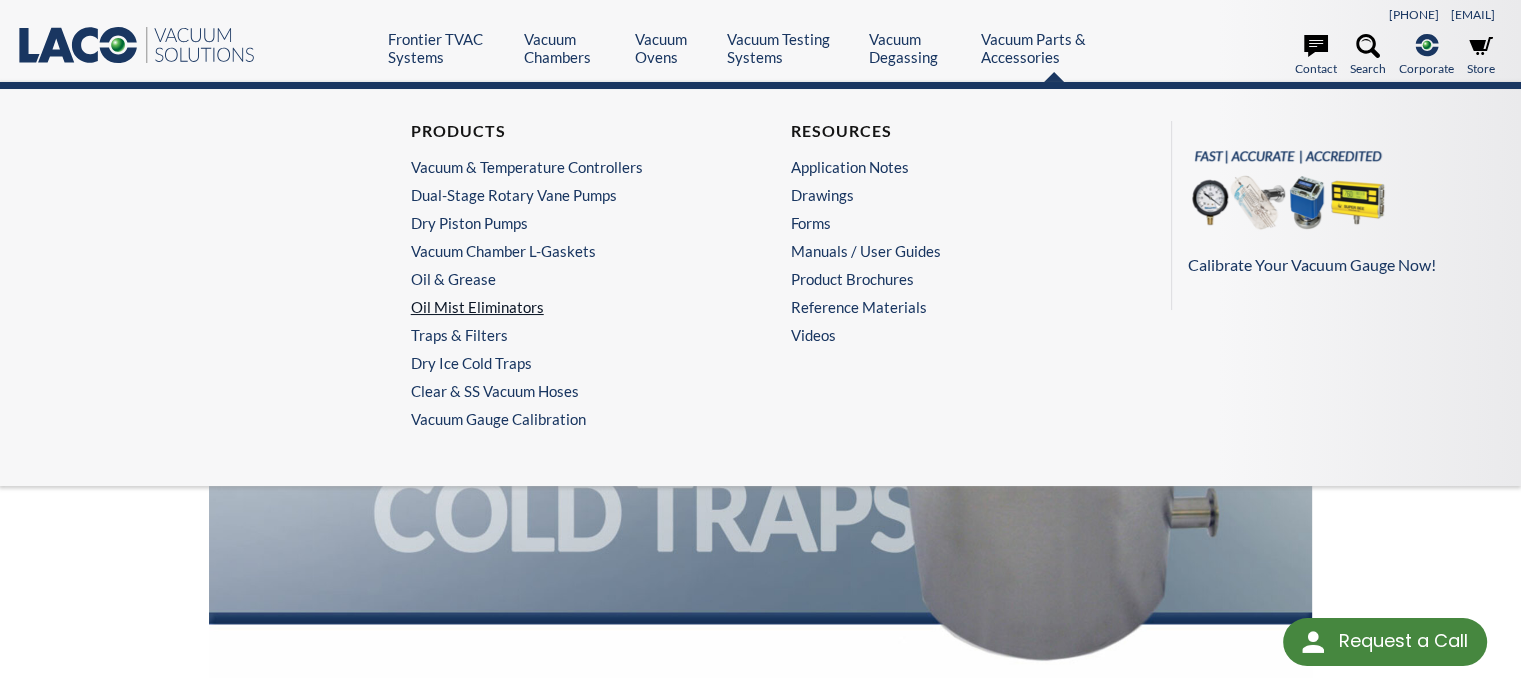 click on "Oil Mist Eliminators" at bounding box center [565, 307] 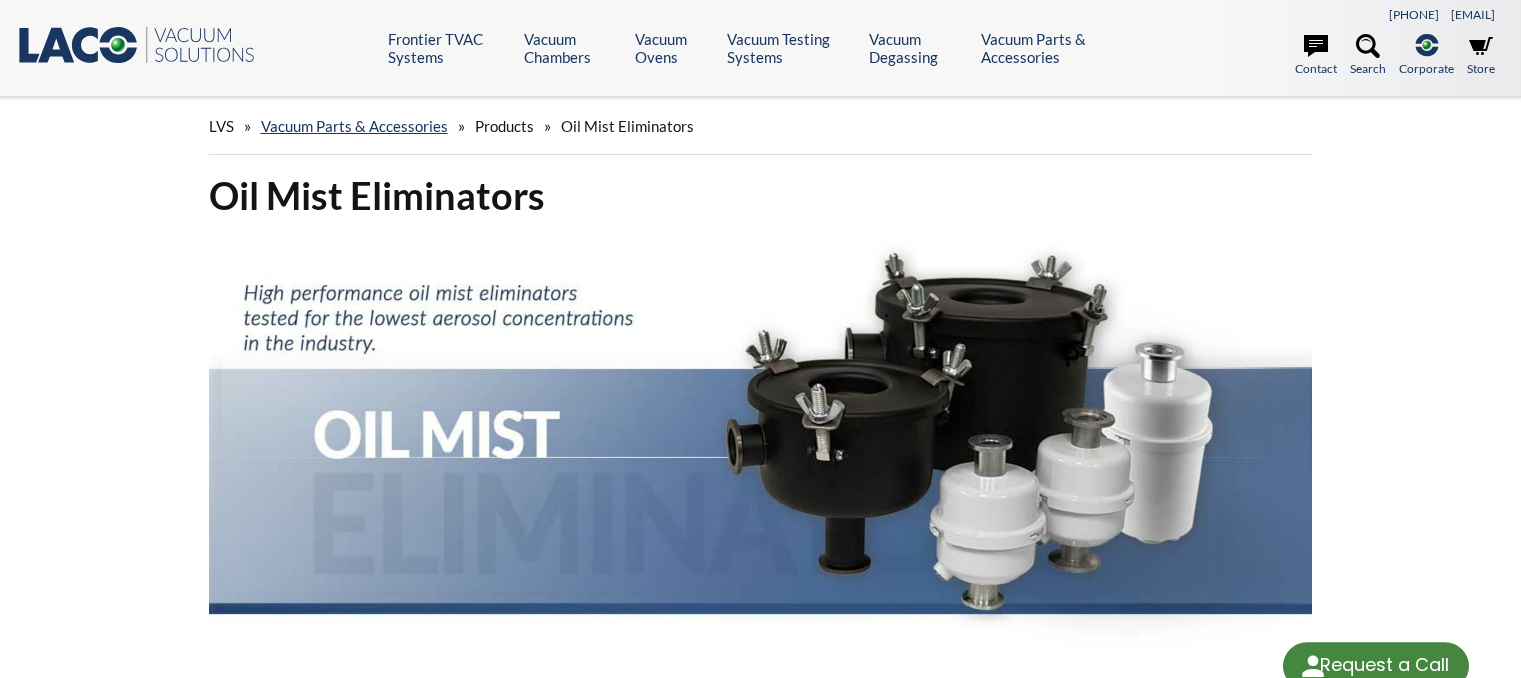 scroll, scrollTop: 0, scrollLeft: 0, axis: both 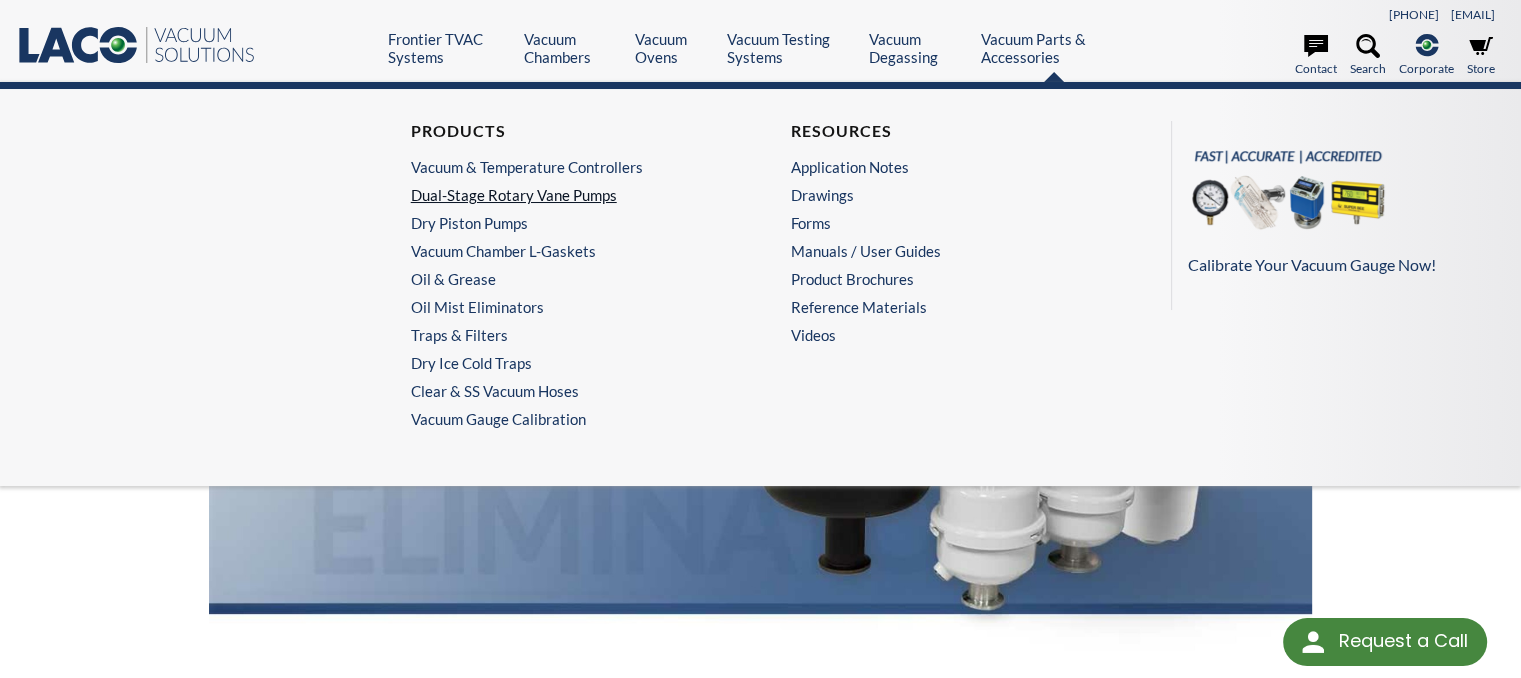 click on "Dual-Stage Rotary Vane Pumps" at bounding box center [565, 195] 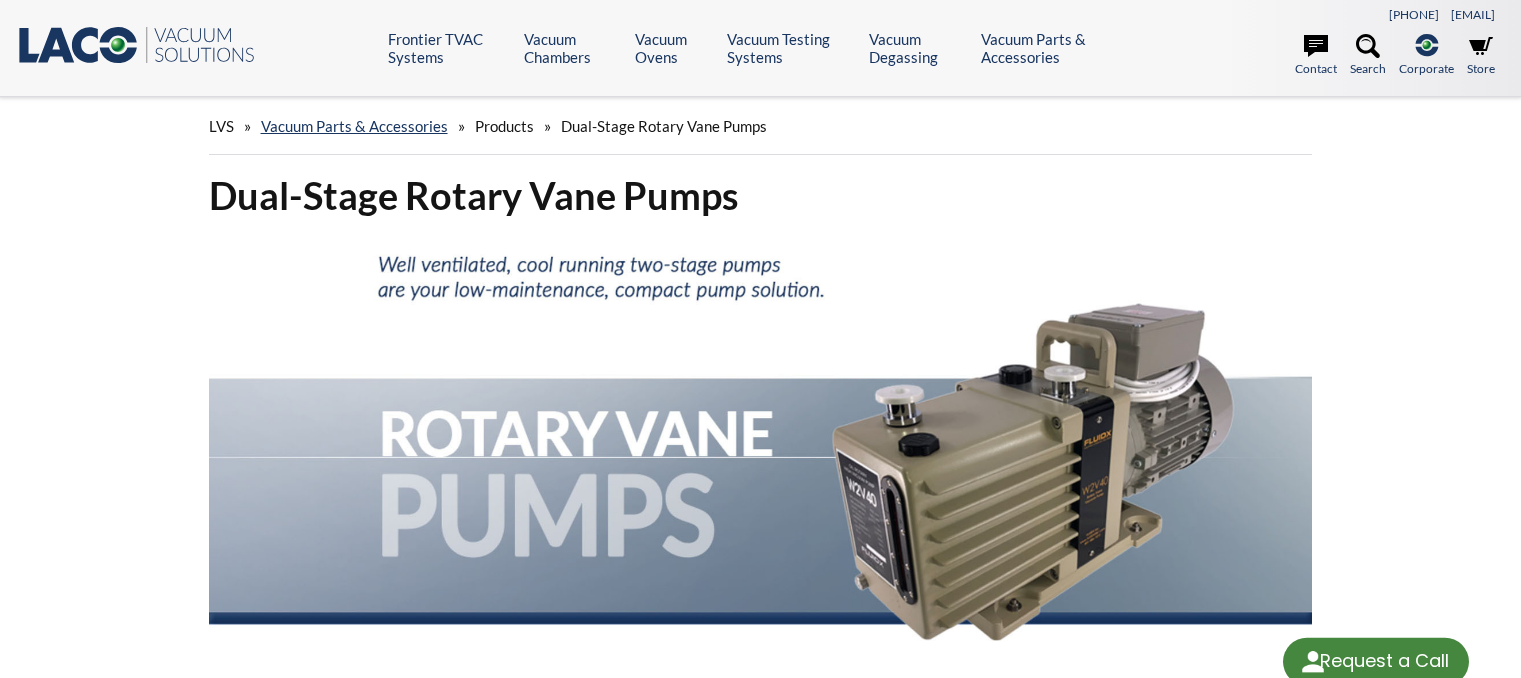 scroll, scrollTop: 0, scrollLeft: 0, axis: both 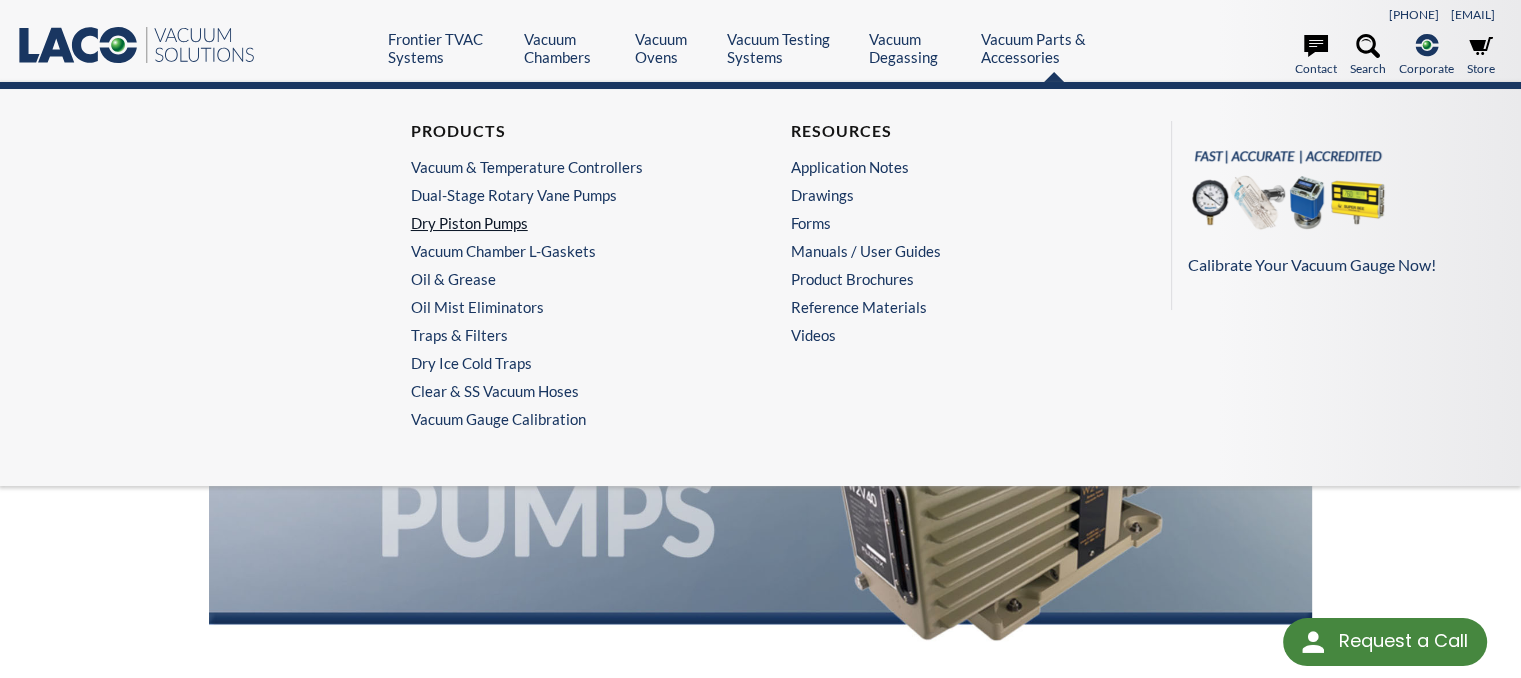 click on "Dry Piston Pumps" at bounding box center [565, 223] 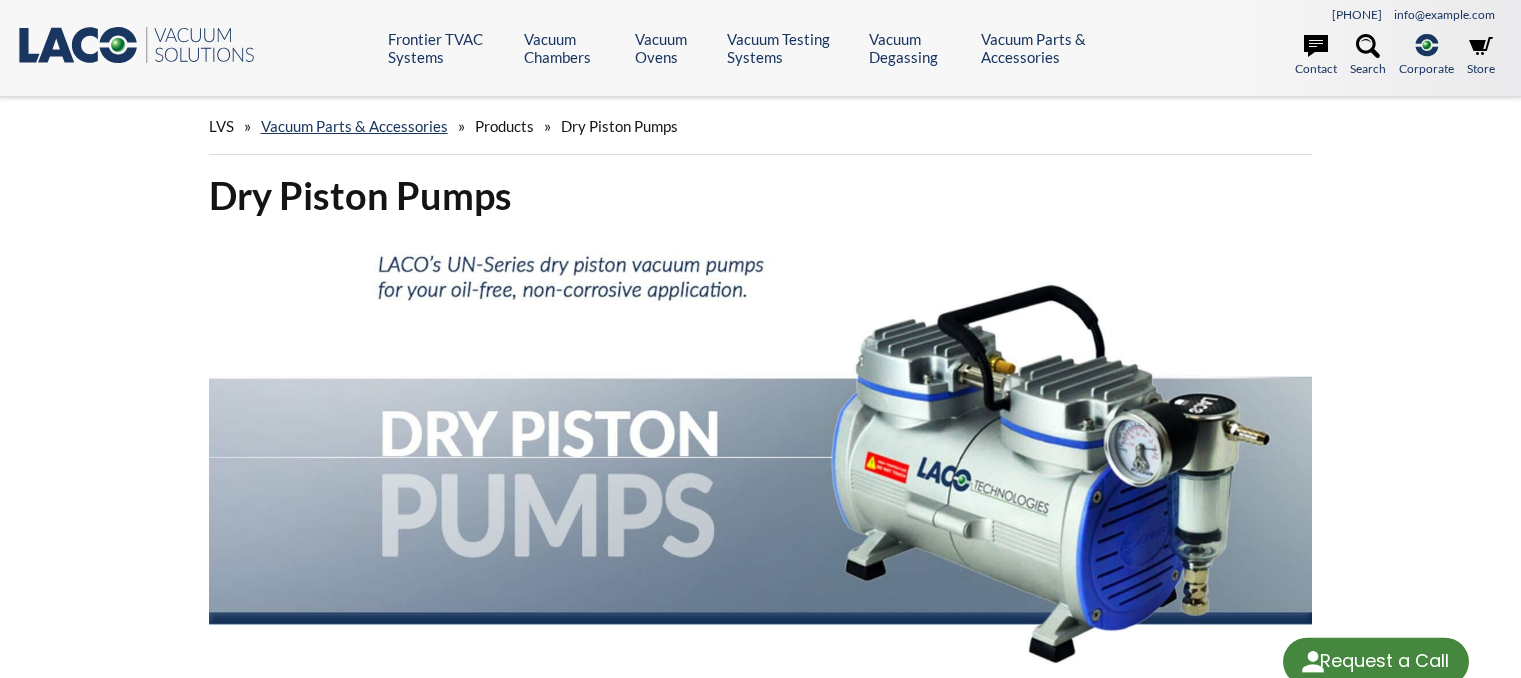 scroll, scrollTop: 0, scrollLeft: 0, axis: both 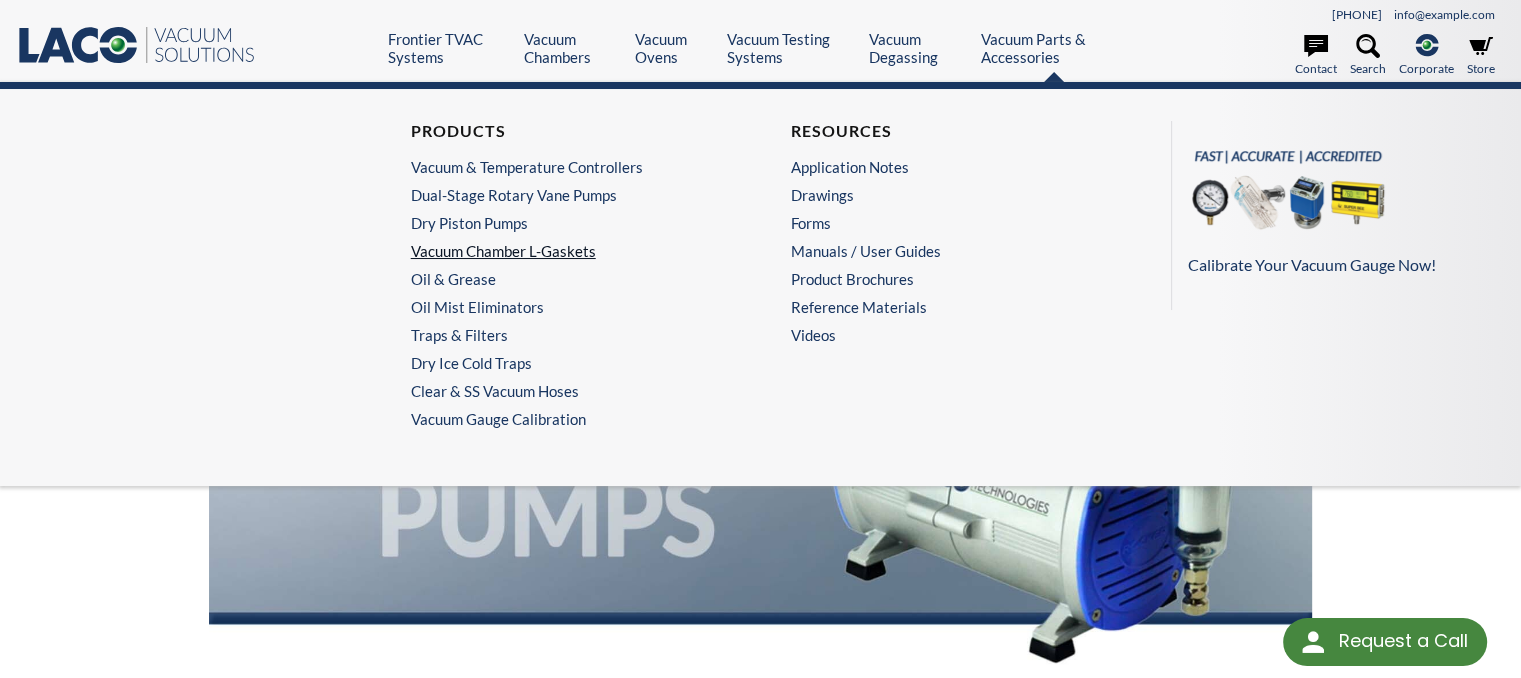 click on "Vacuum Chamber L-Gaskets" at bounding box center (565, 251) 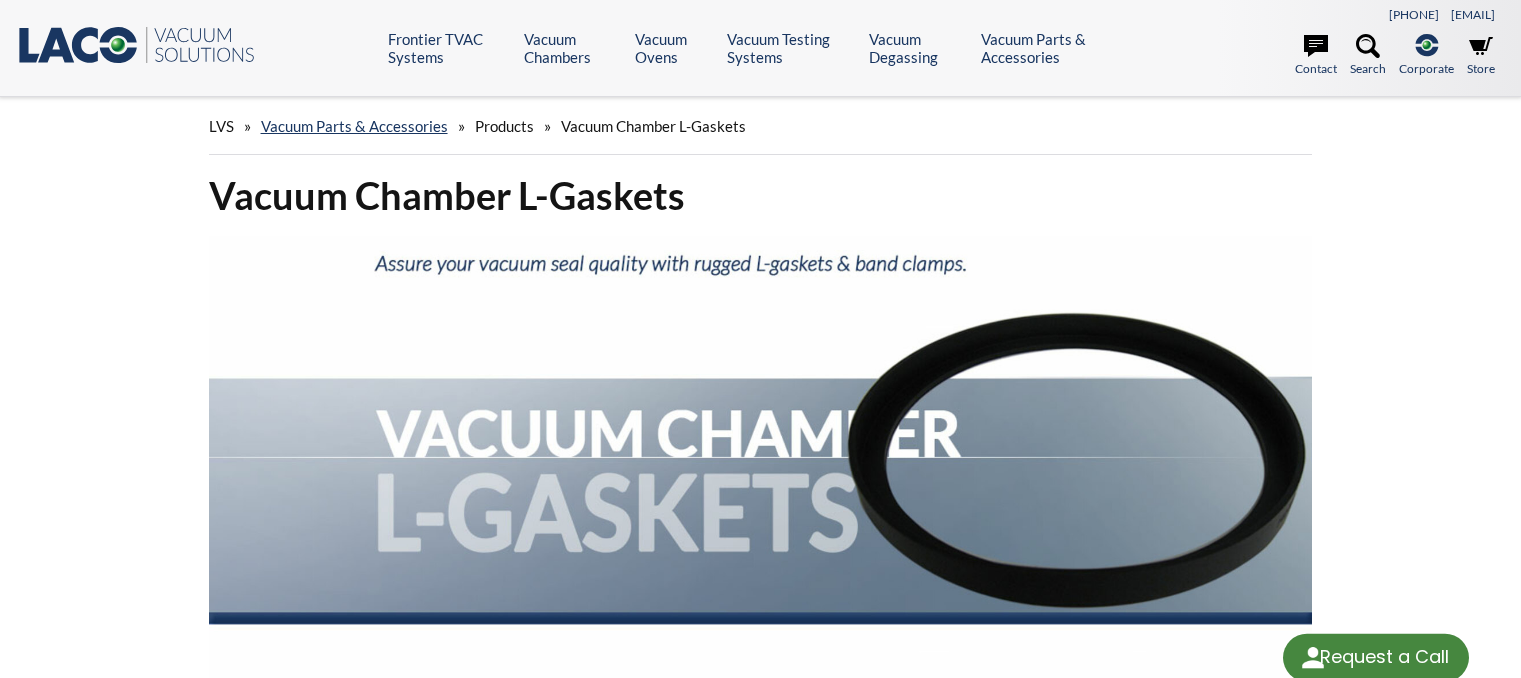 scroll, scrollTop: 0, scrollLeft: 0, axis: both 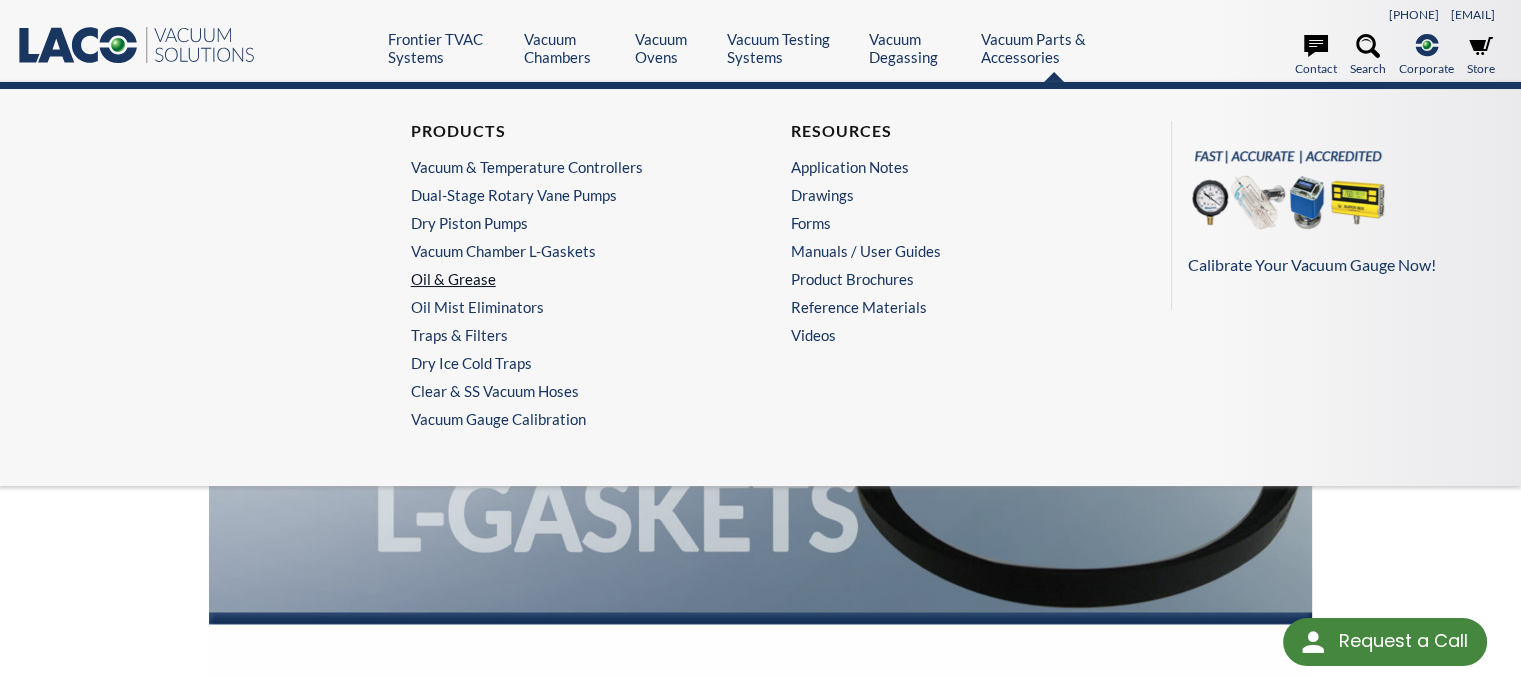 click on "Oil & Grease" at bounding box center [565, 279] 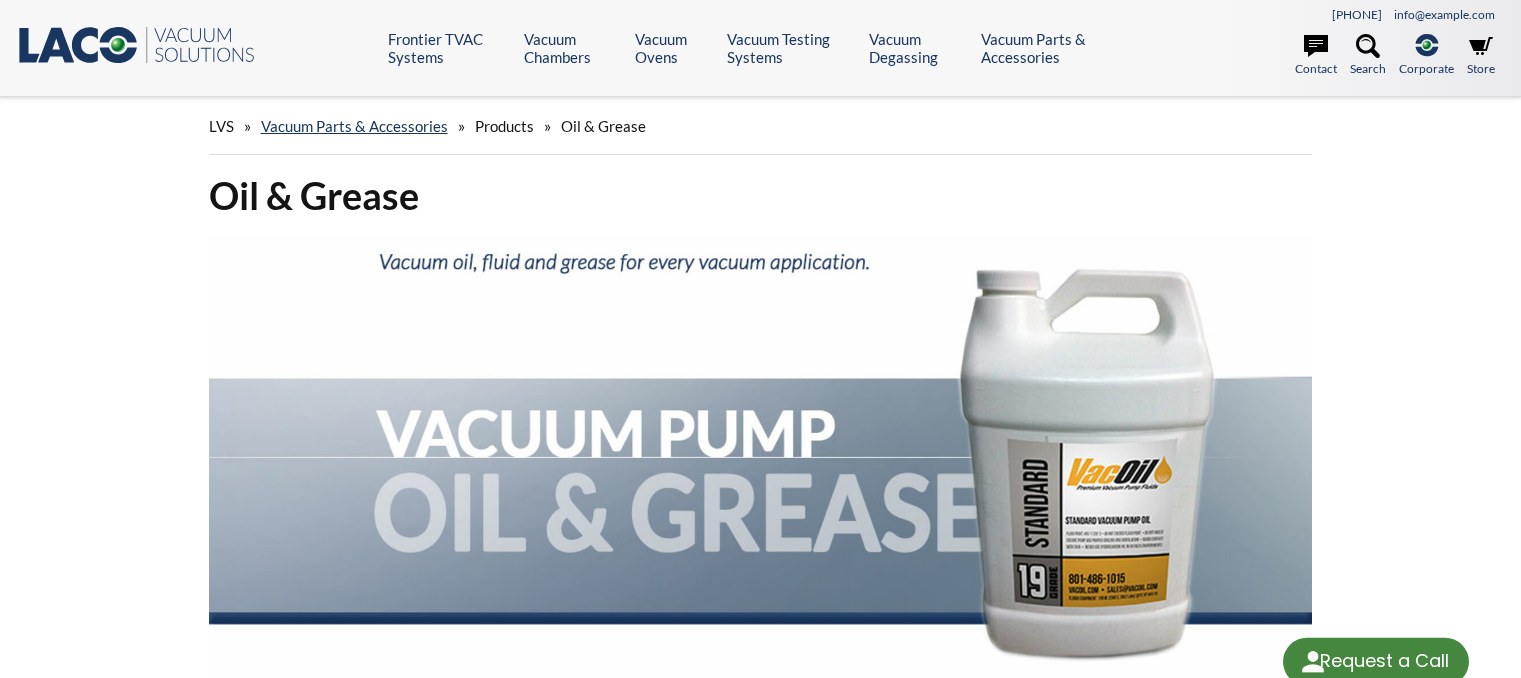 scroll, scrollTop: 0, scrollLeft: 0, axis: both 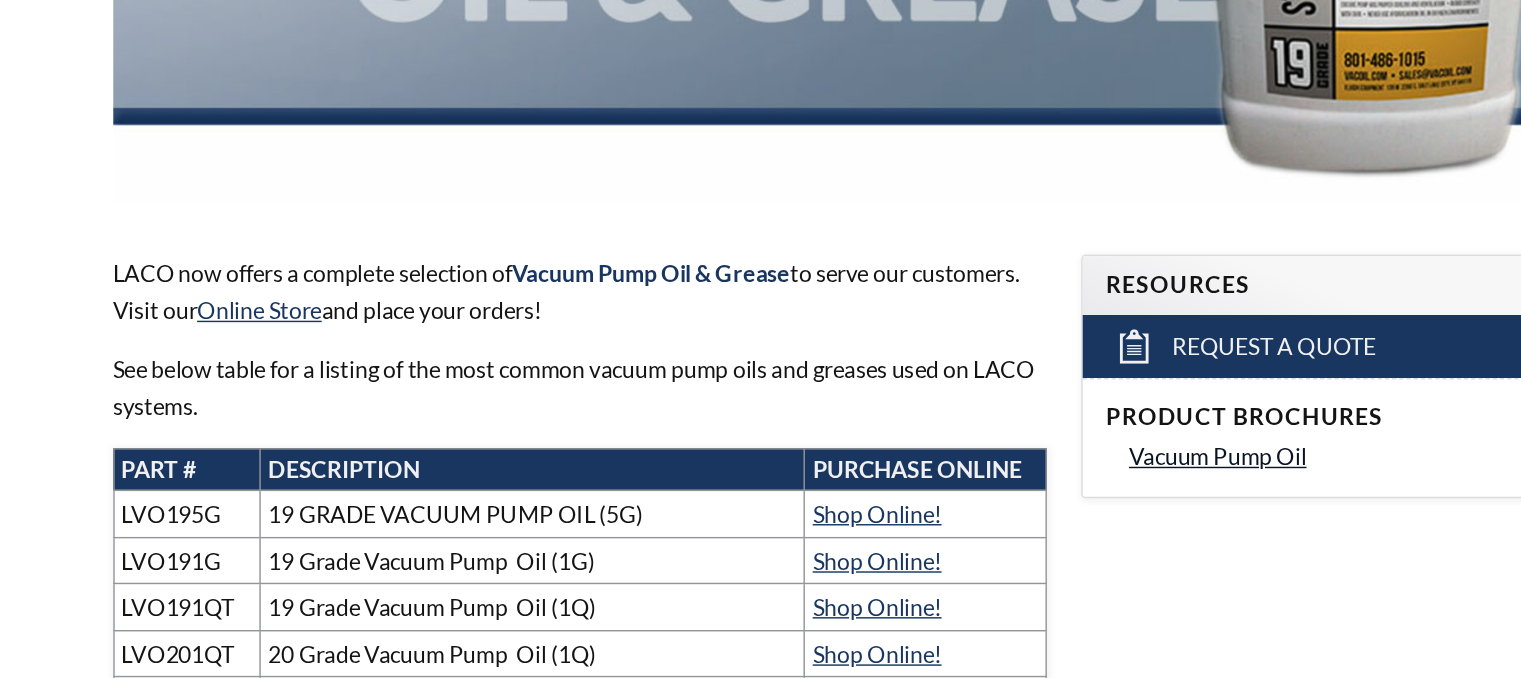 click on "Vacuum Pump Oil" at bounding box center [980, 343] 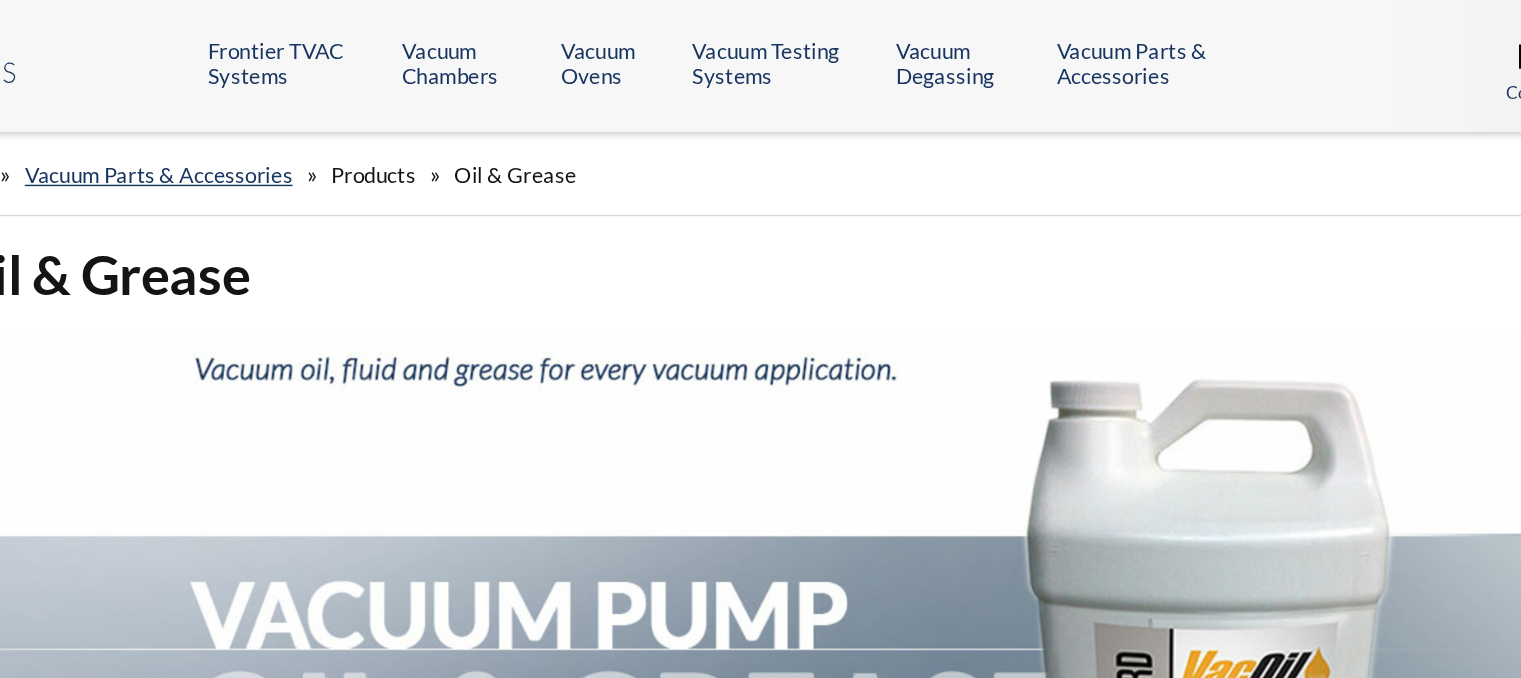 scroll, scrollTop: 0, scrollLeft: 0, axis: both 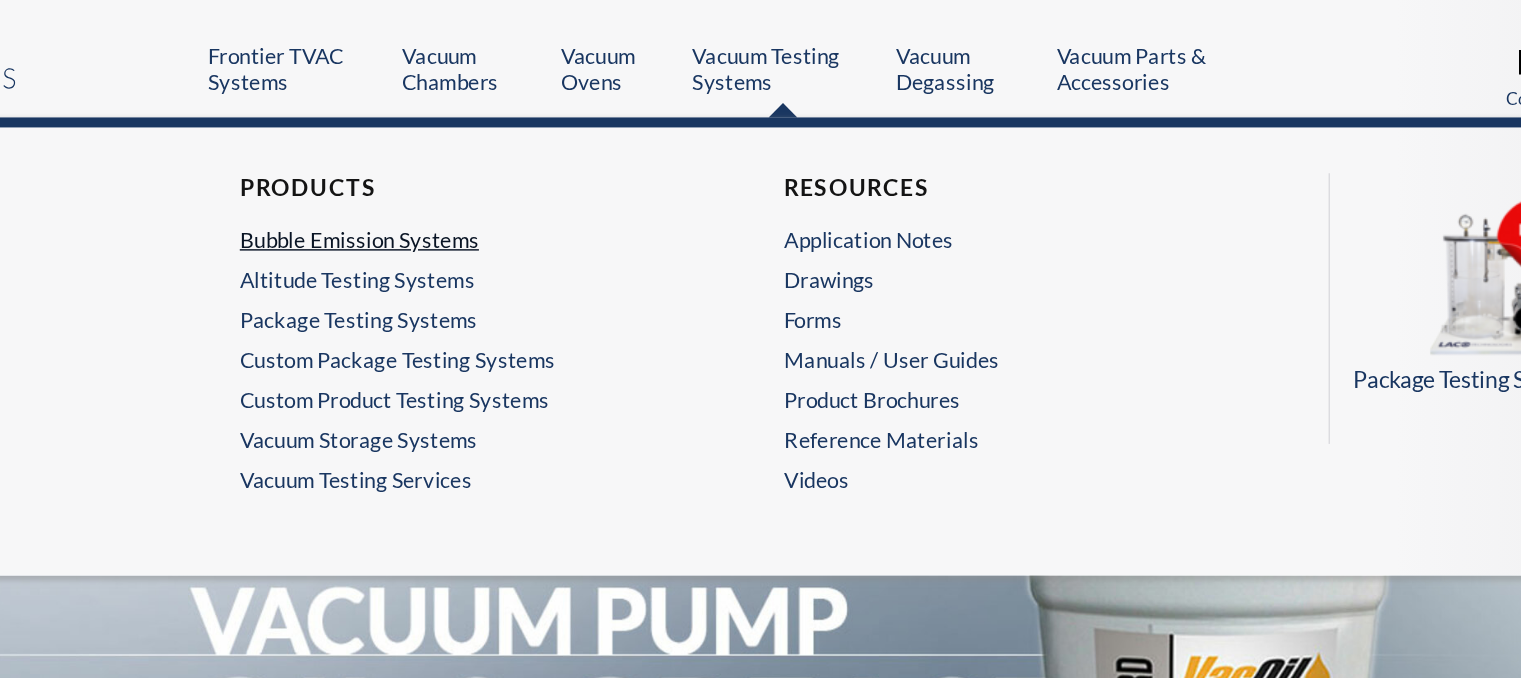 click on "Bubble Emission Systems" at bounding box center [565, 167] 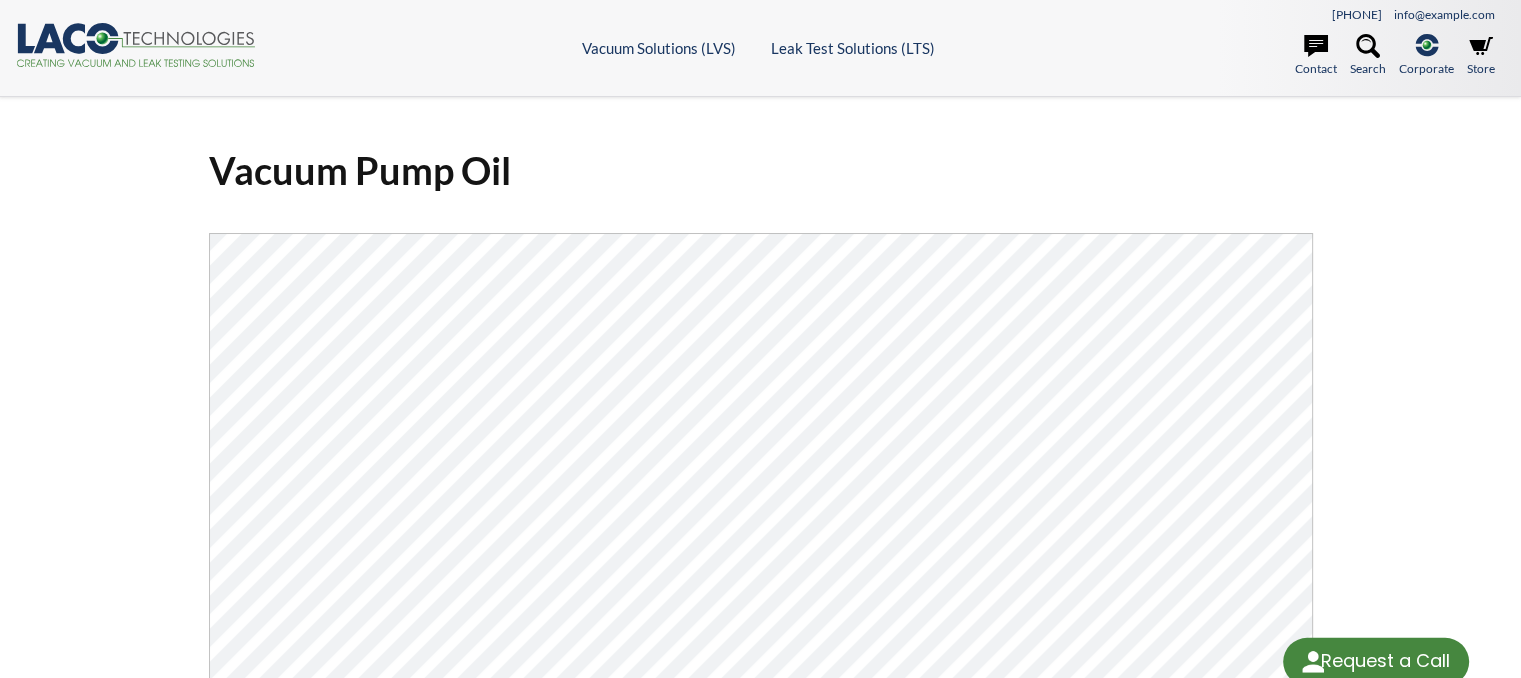 scroll, scrollTop: 0, scrollLeft: 0, axis: both 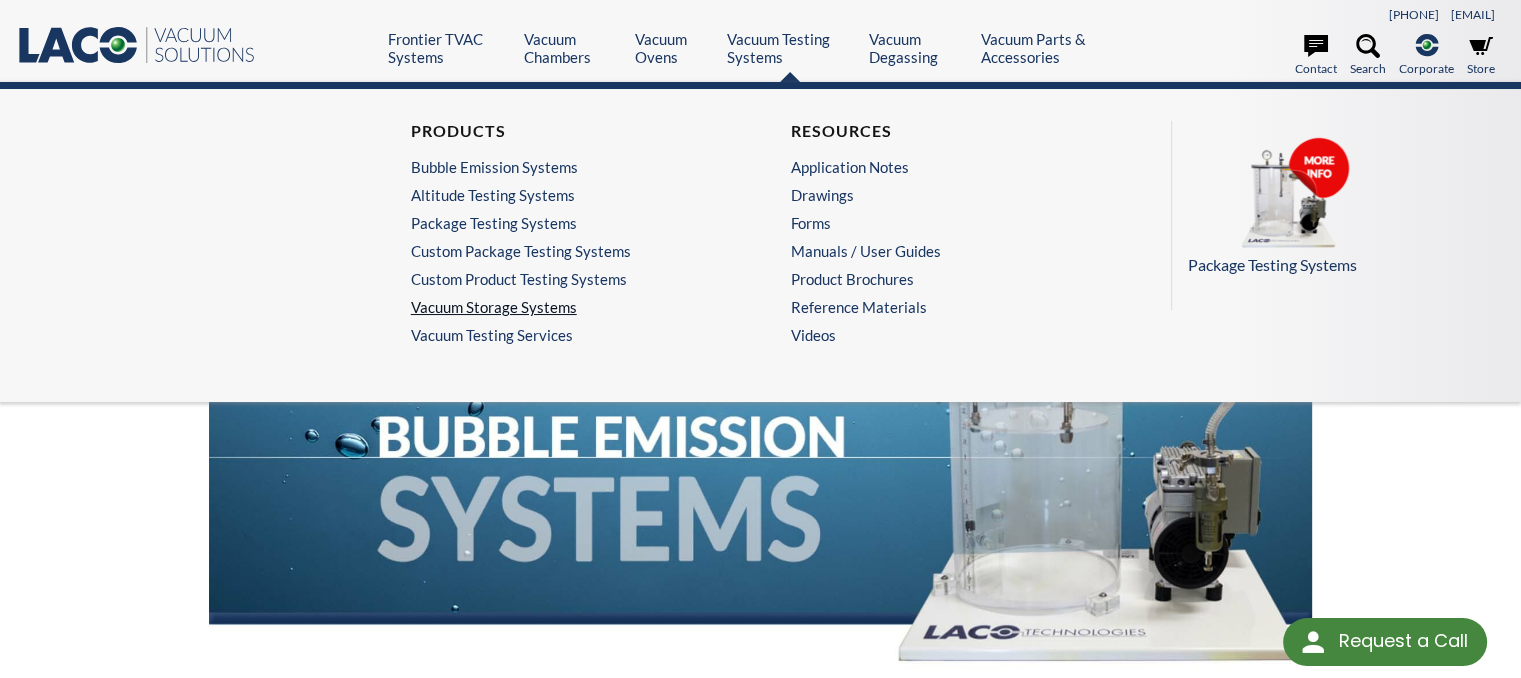 click on "Vacuum Storage Systems" at bounding box center (565, 307) 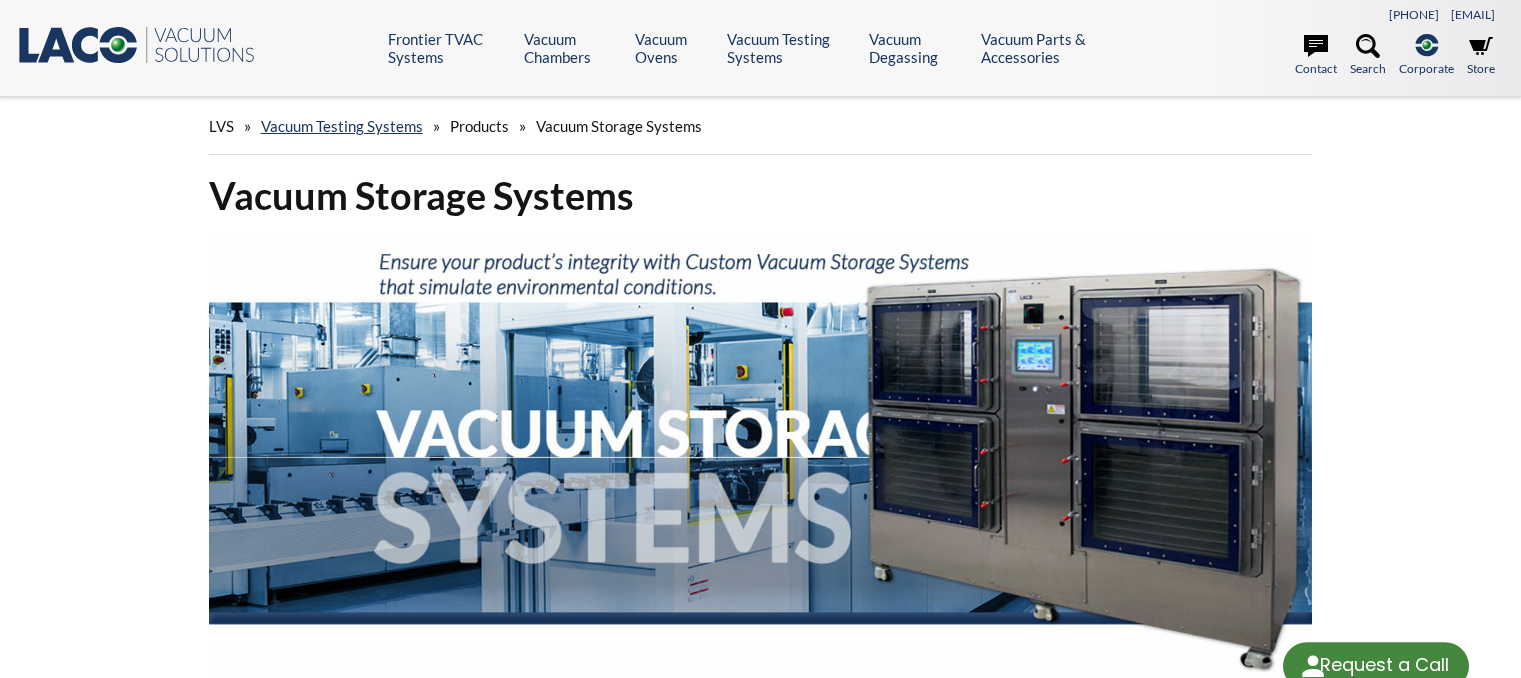 scroll, scrollTop: 0, scrollLeft: 0, axis: both 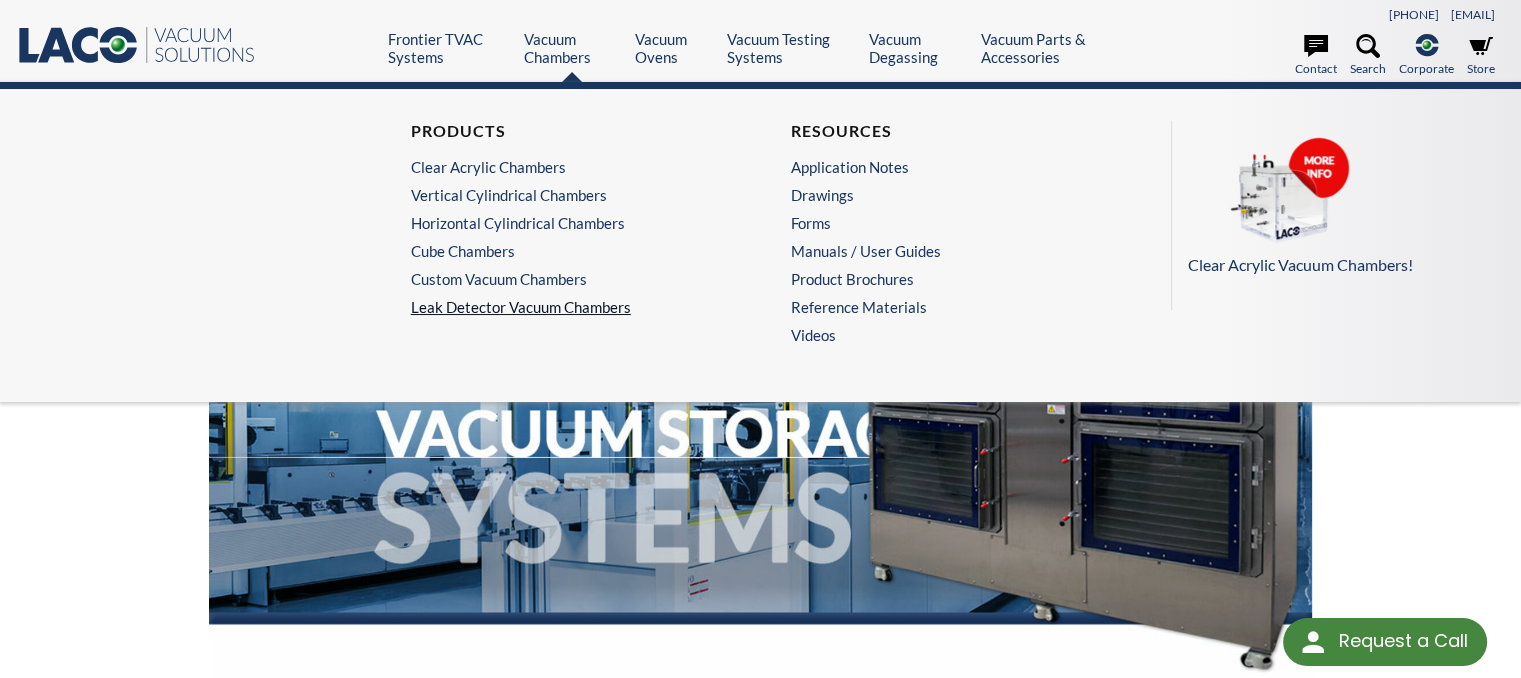 click on "Leak Detector Vacuum Chambers" at bounding box center (570, 307) 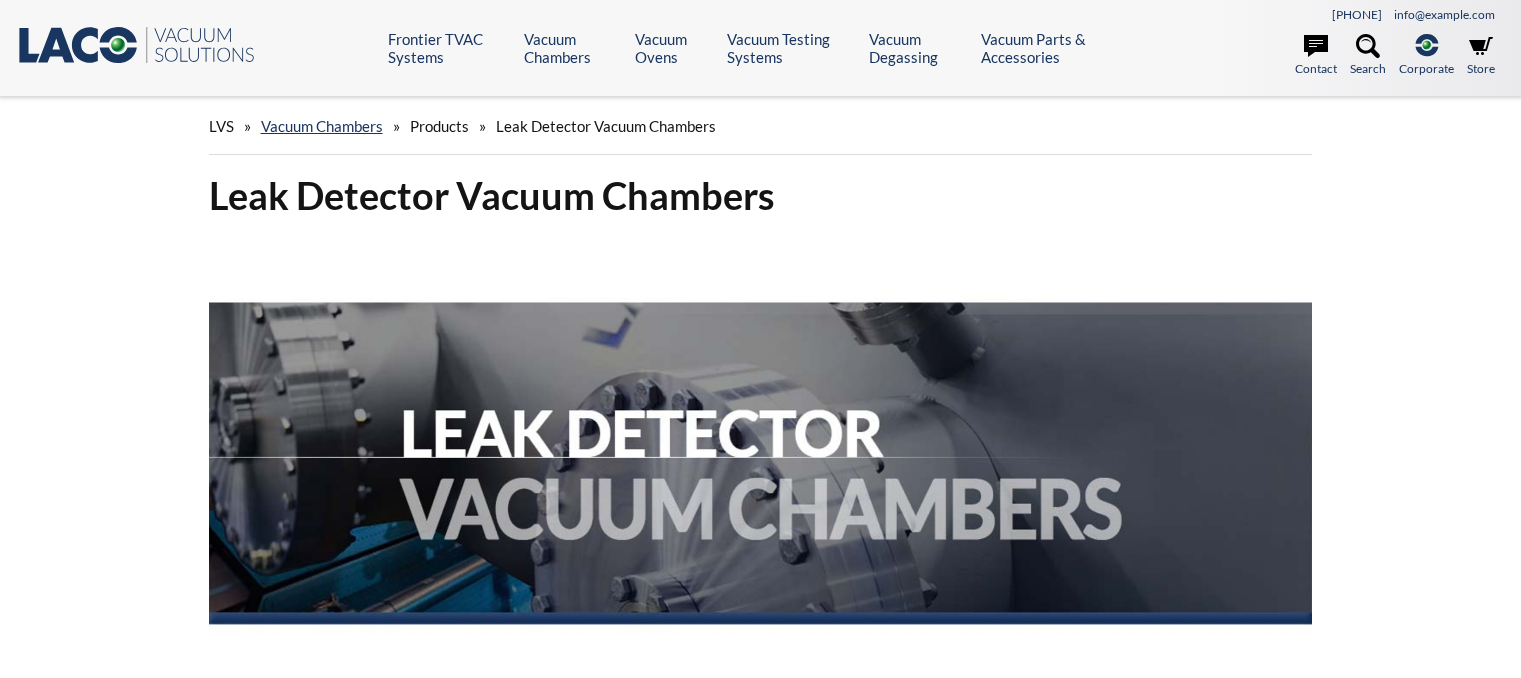 scroll, scrollTop: 0, scrollLeft: 0, axis: both 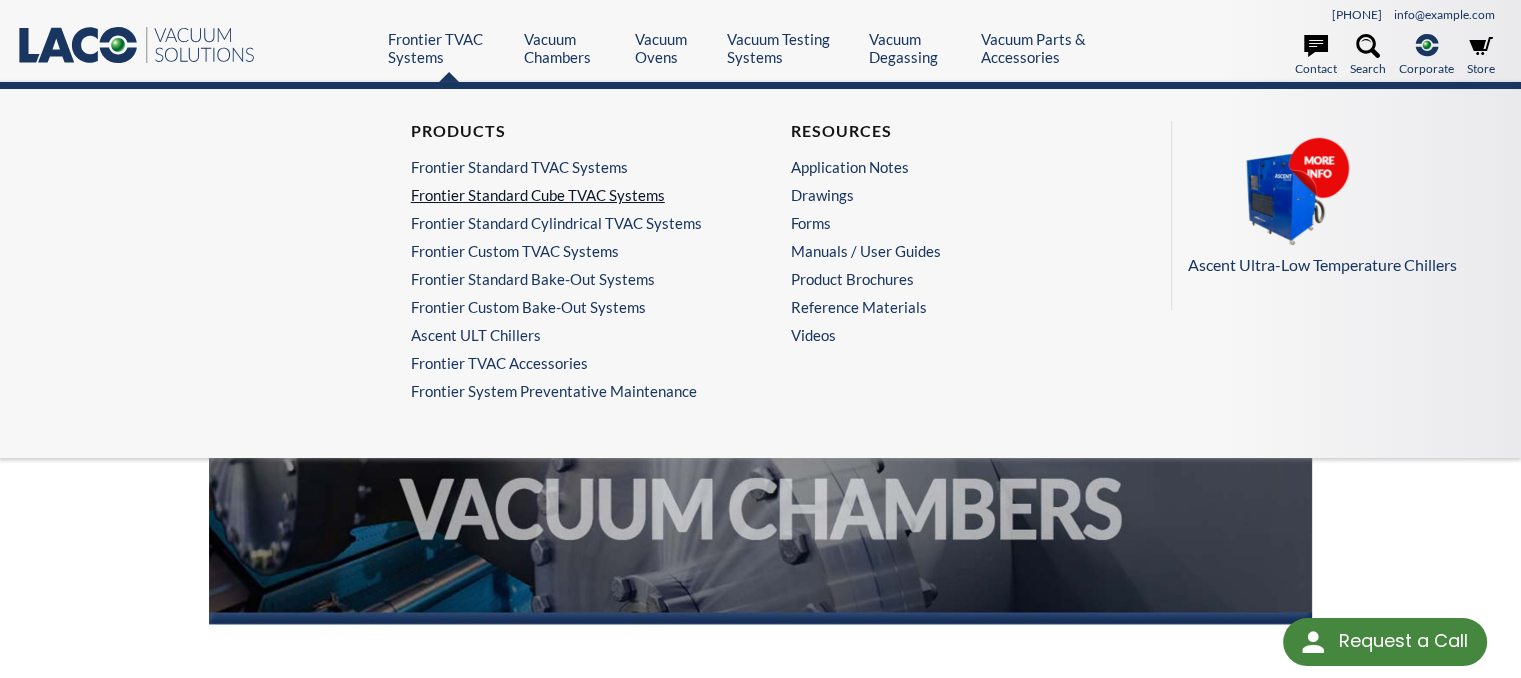 click on "Frontier Standard Cube TVAC Systems" at bounding box center [565, 195] 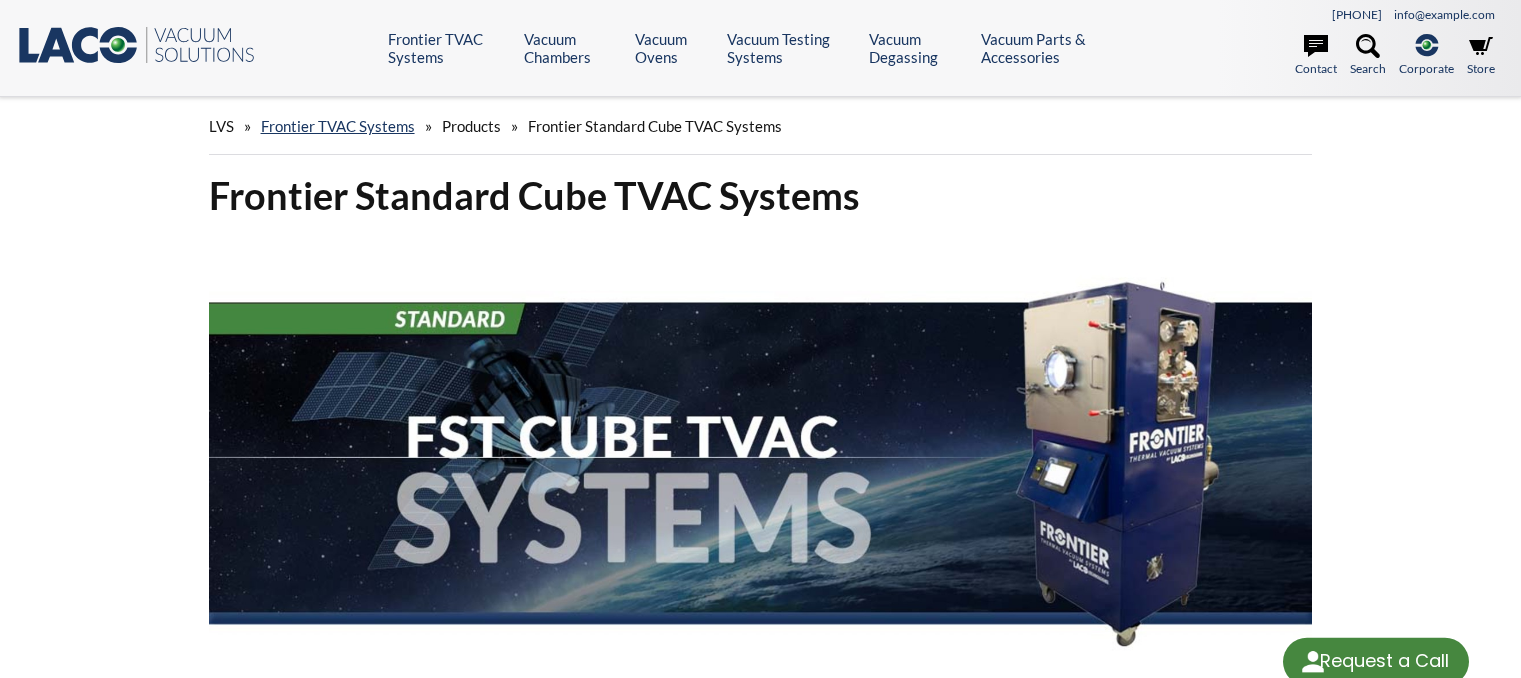 scroll, scrollTop: 0, scrollLeft: 0, axis: both 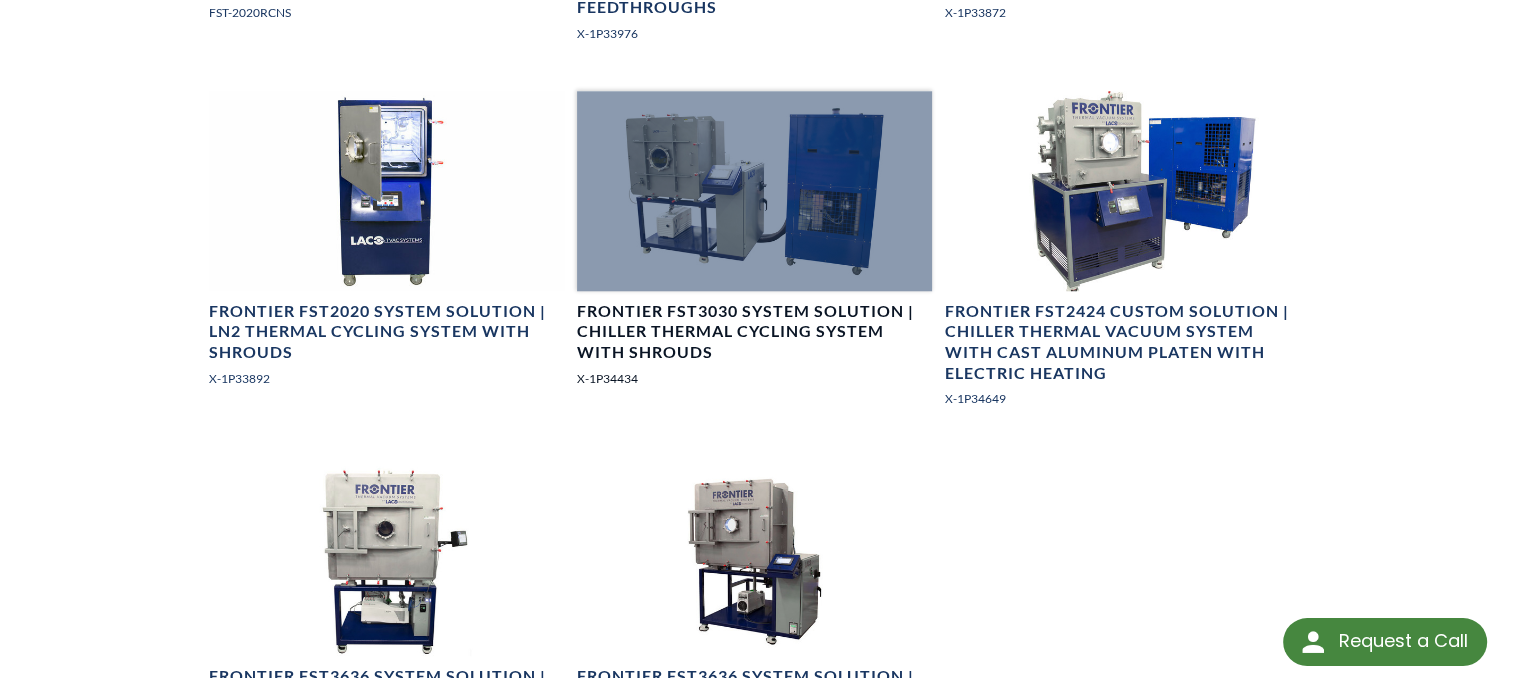 click at bounding box center [755, 191] 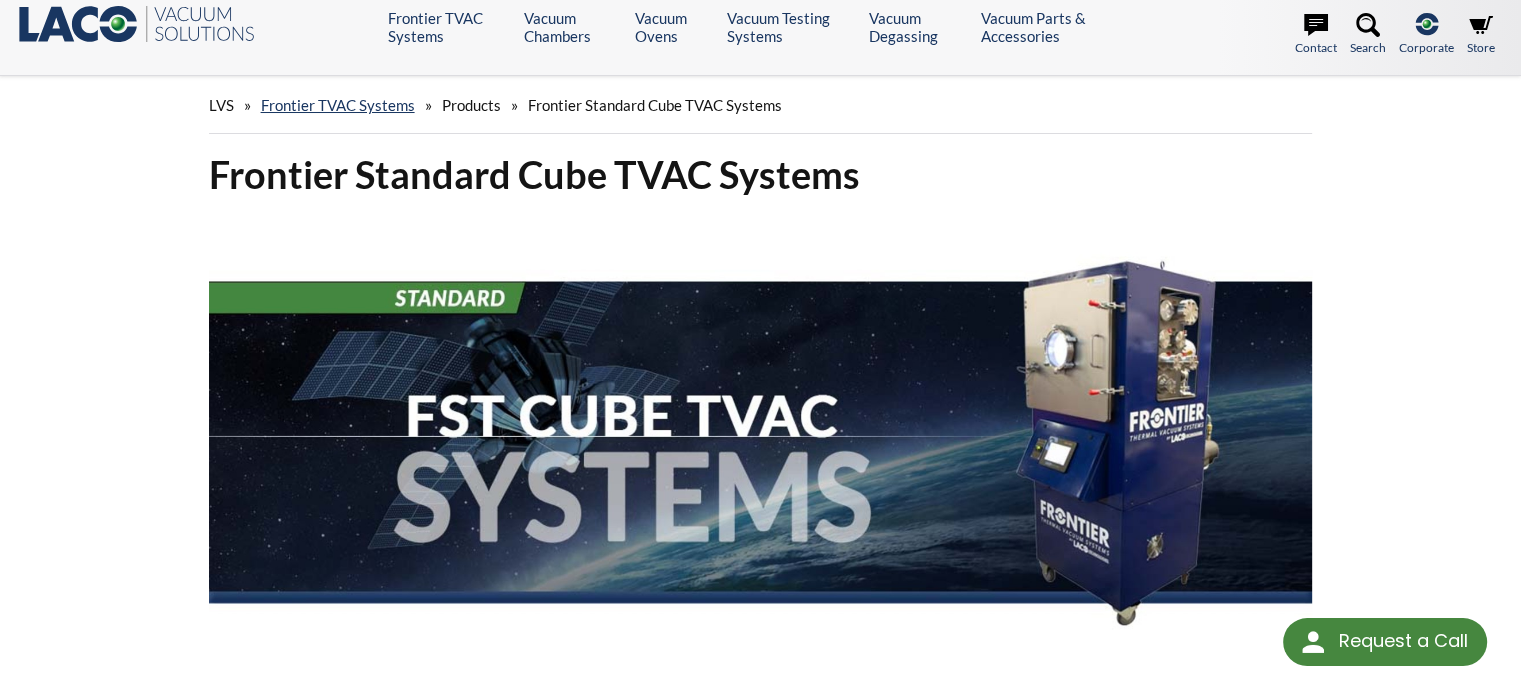 scroll, scrollTop: 0, scrollLeft: 0, axis: both 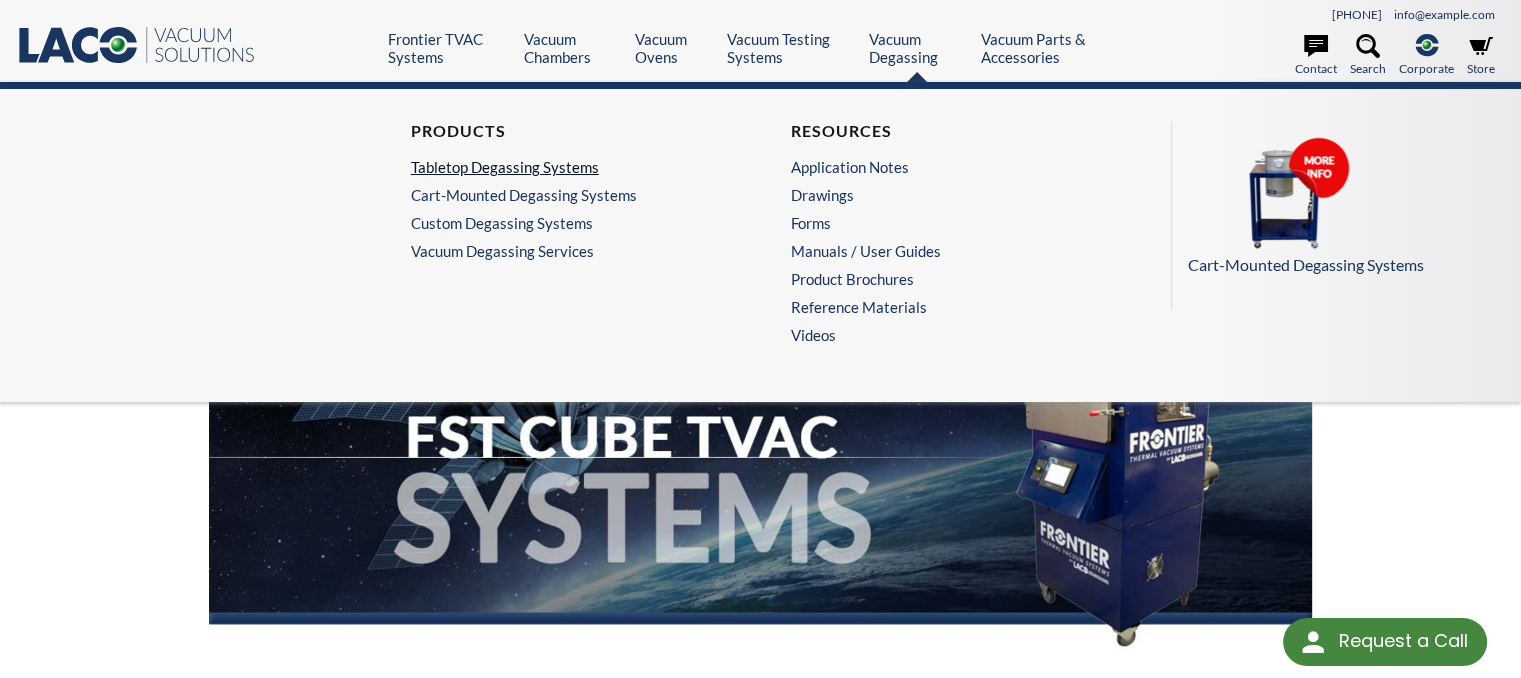 click on "Tabletop Degassing Systems" at bounding box center (565, 167) 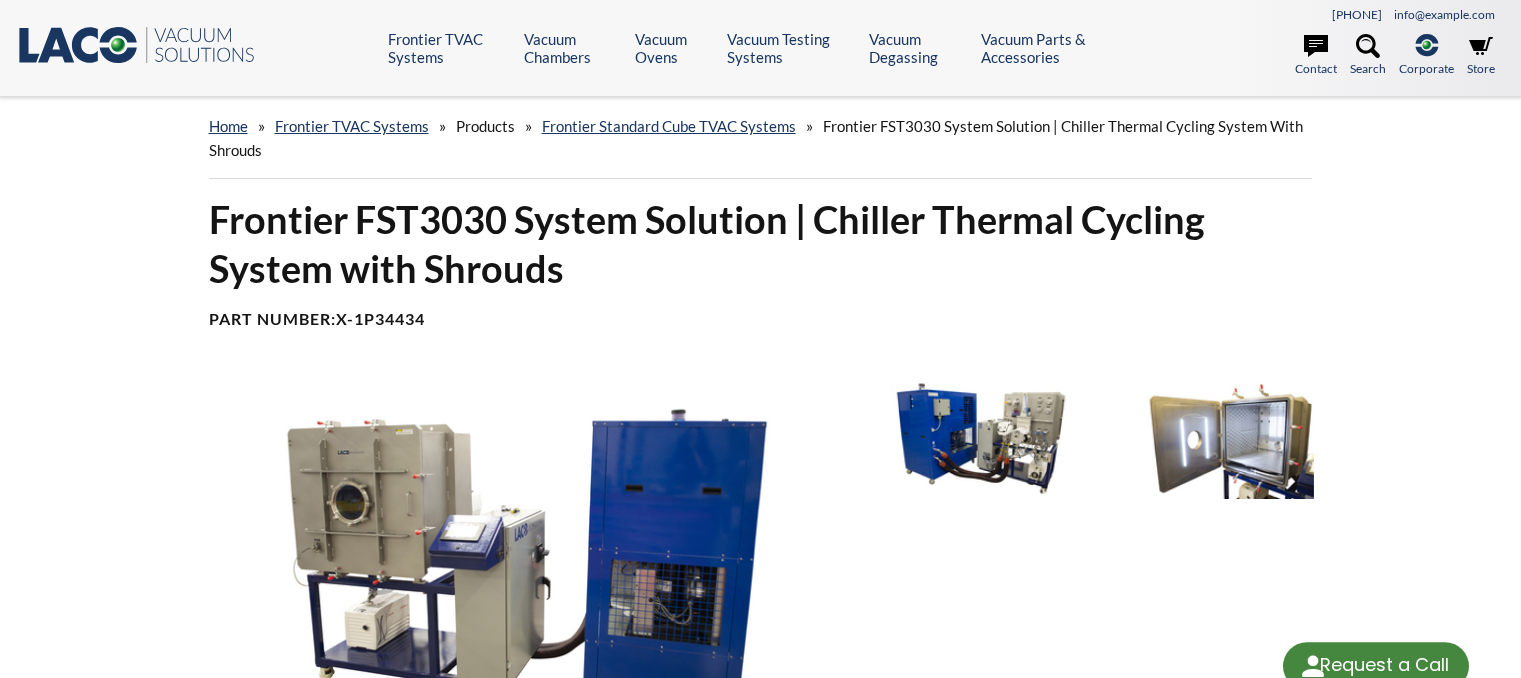 scroll, scrollTop: 0, scrollLeft: 0, axis: both 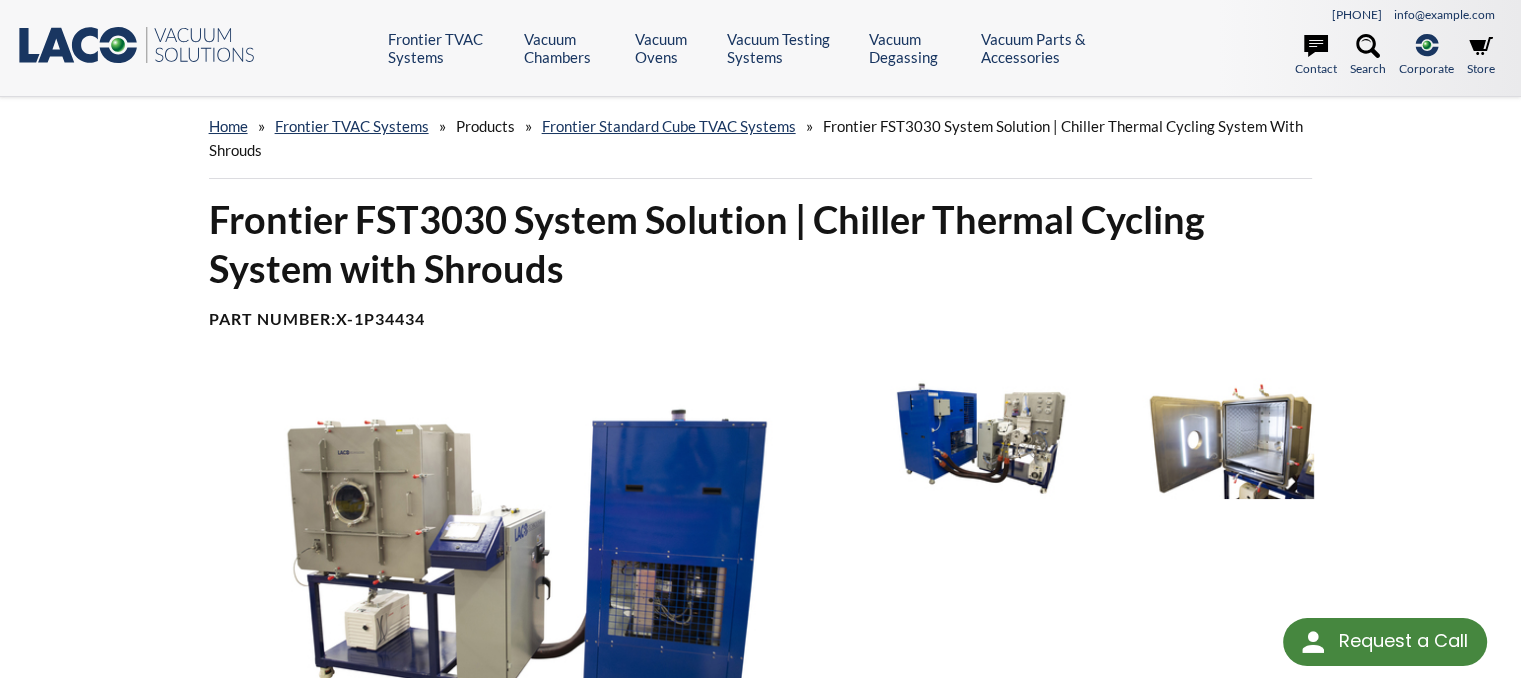 click at bounding box center [981, 438] 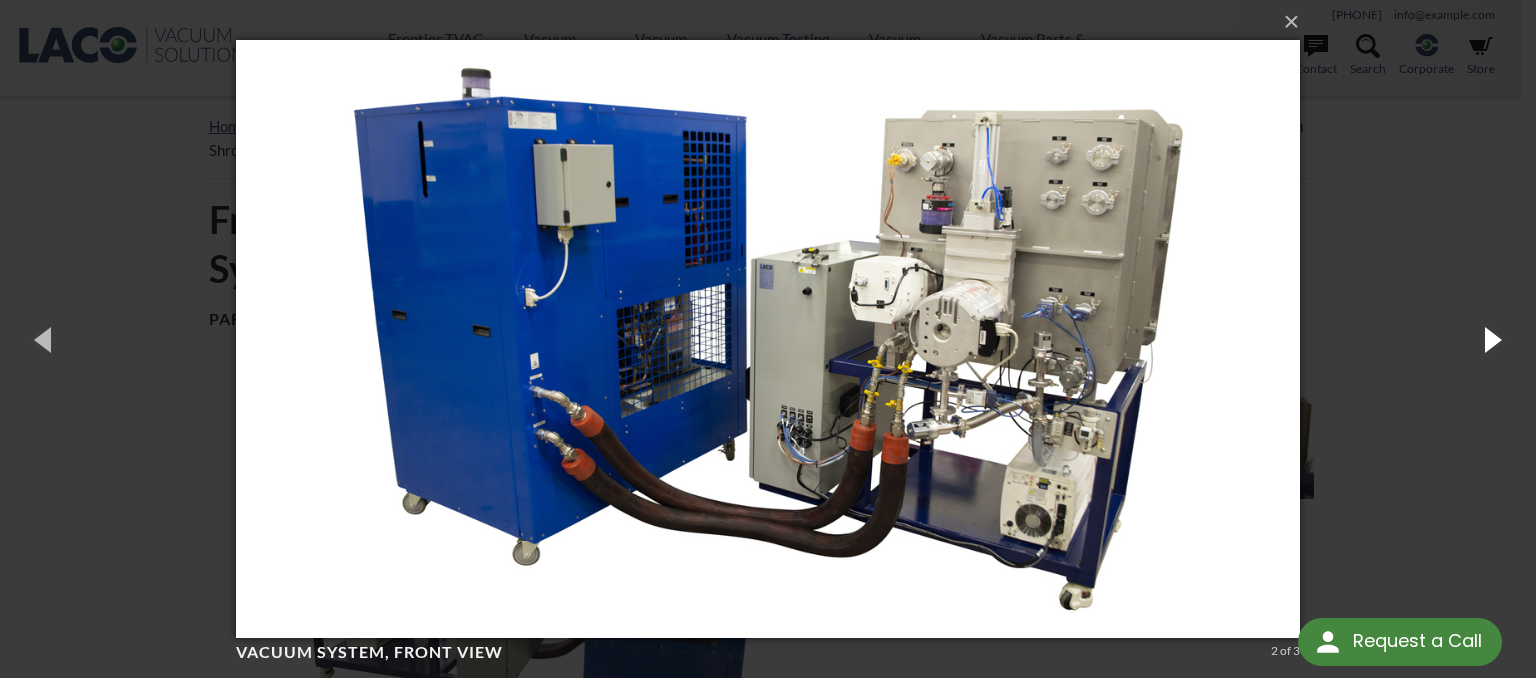 click at bounding box center [1491, 339] 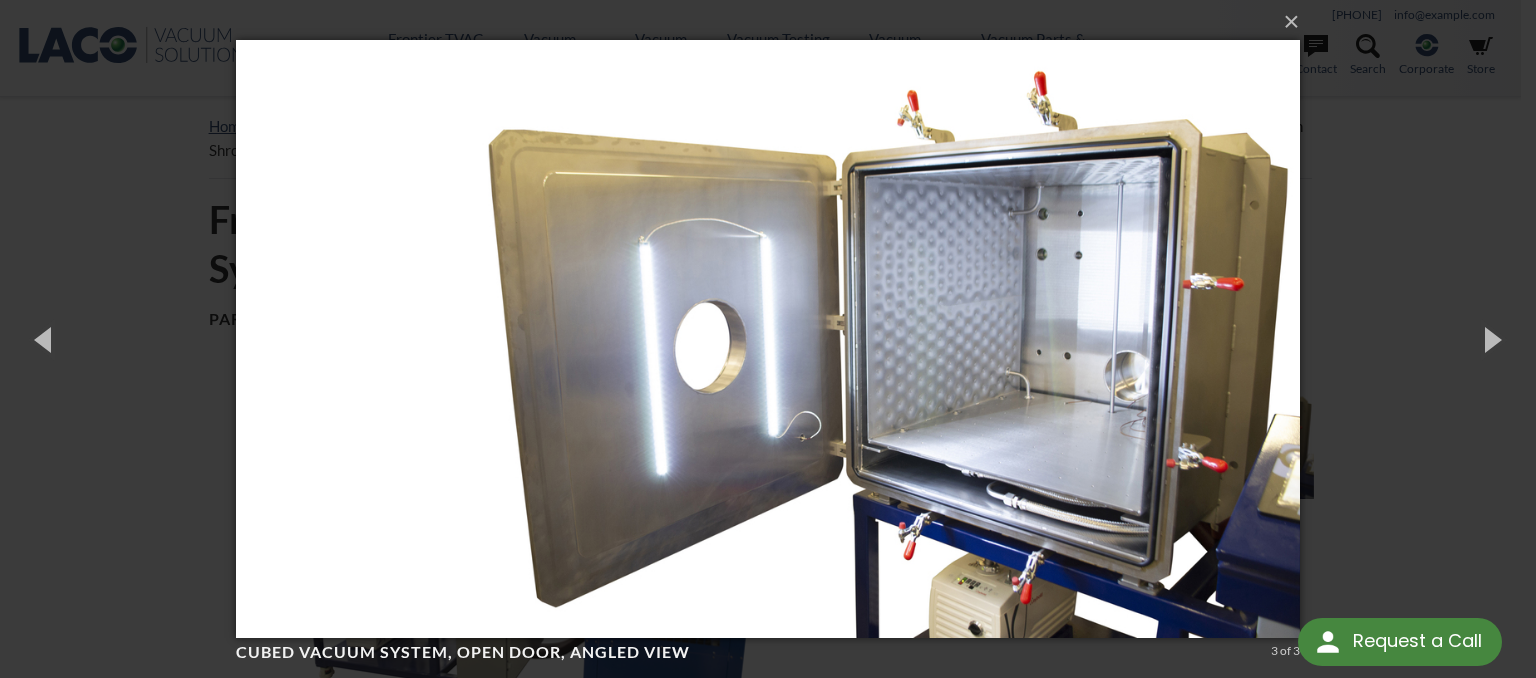 click on "× Cubed Vacuum System, open door, angled view 3 of 3 Loading..." at bounding box center [768, 339] 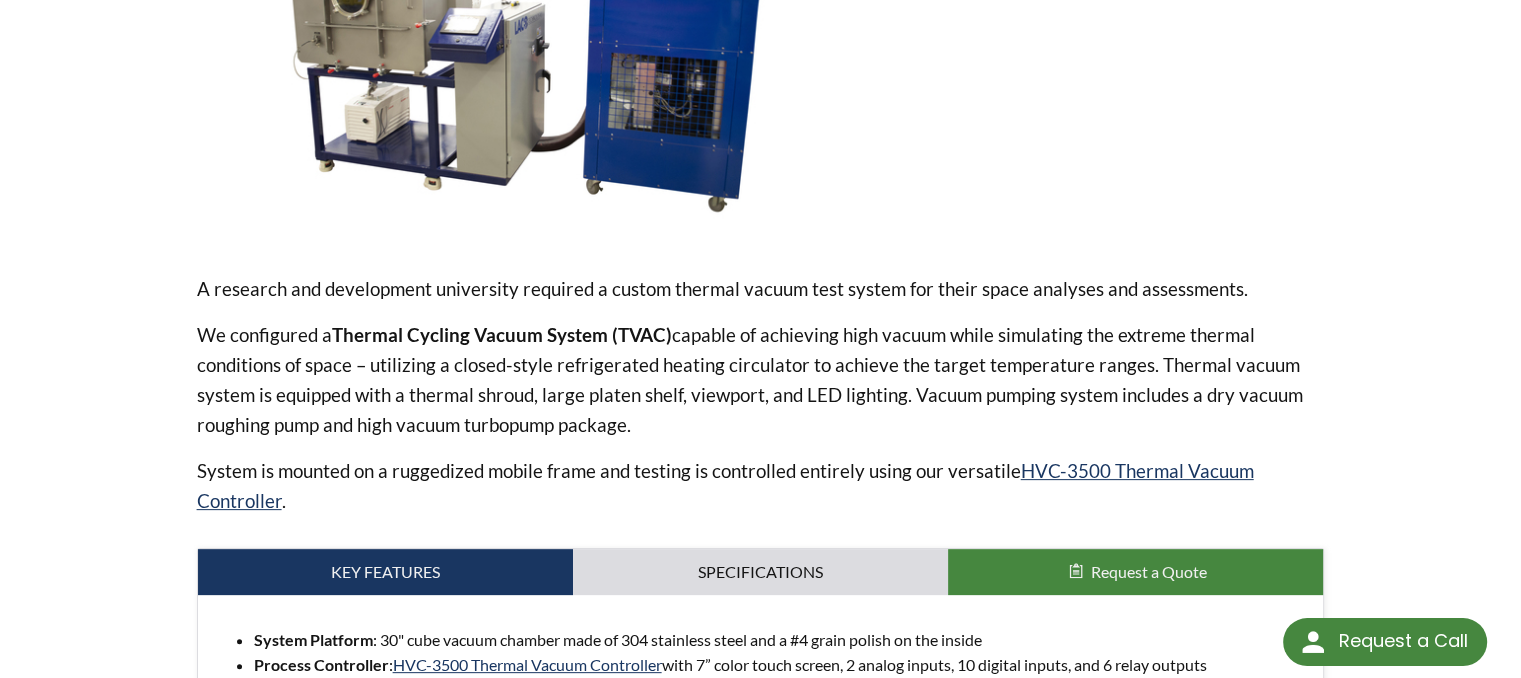 scroll, scrollTop: 511, scrollLeft: 0, axis: vertical 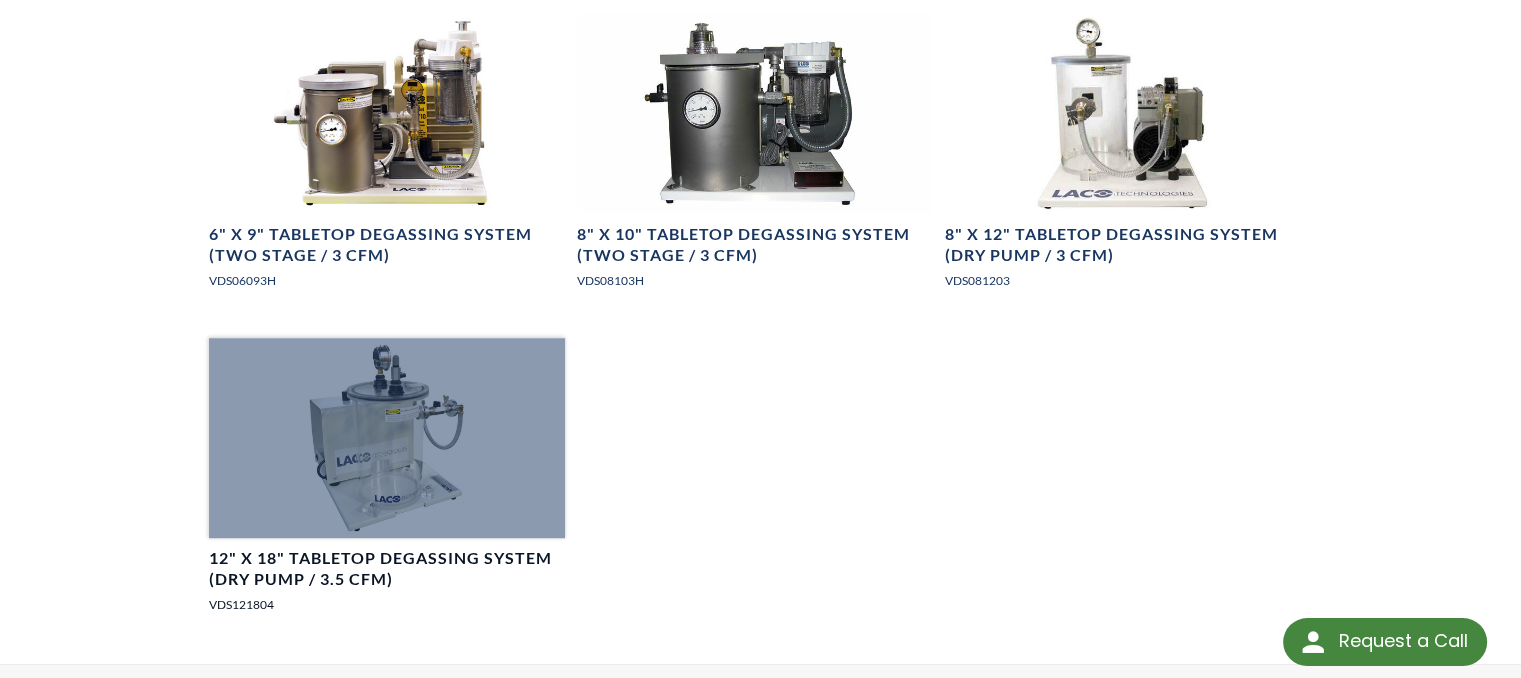 click at bounding box center (387, 438) 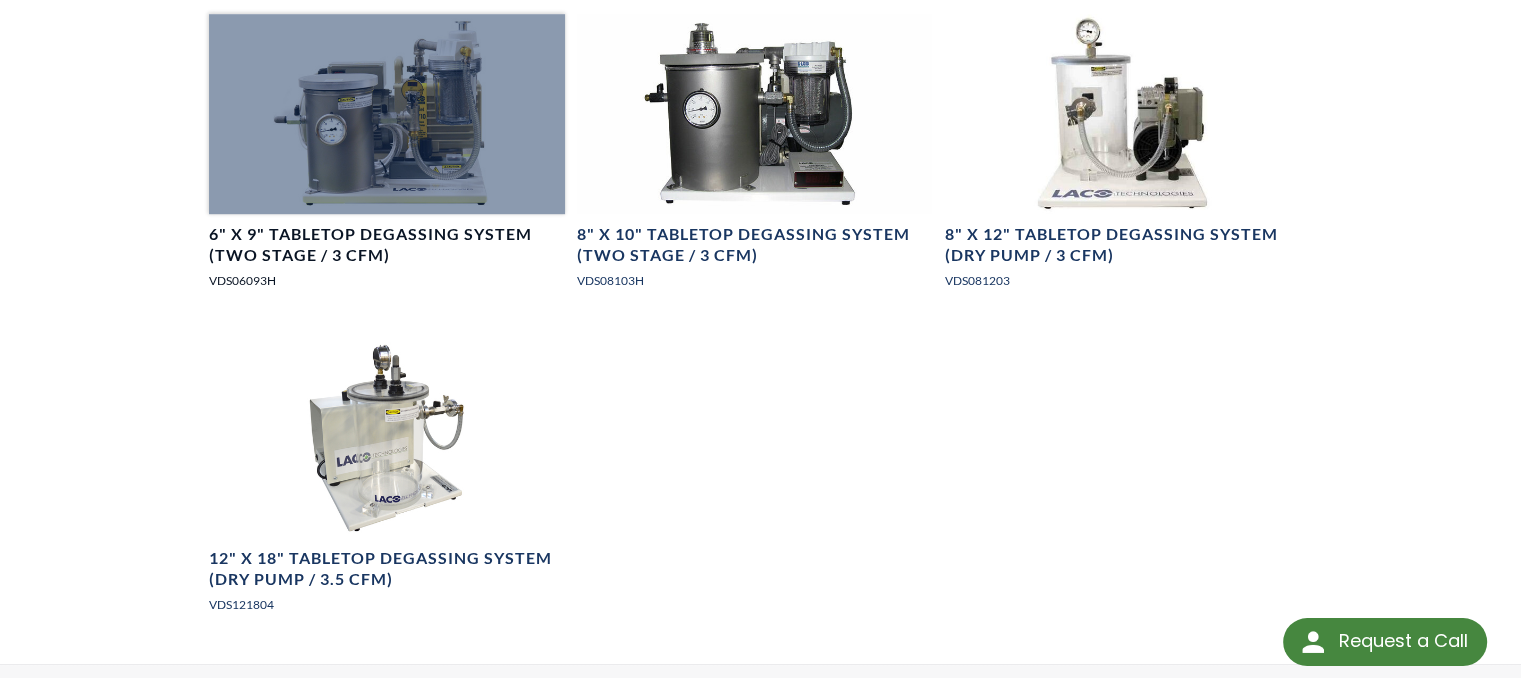 scroll, scrollTop: 1240, scrollLeft: 0, axis: vertical 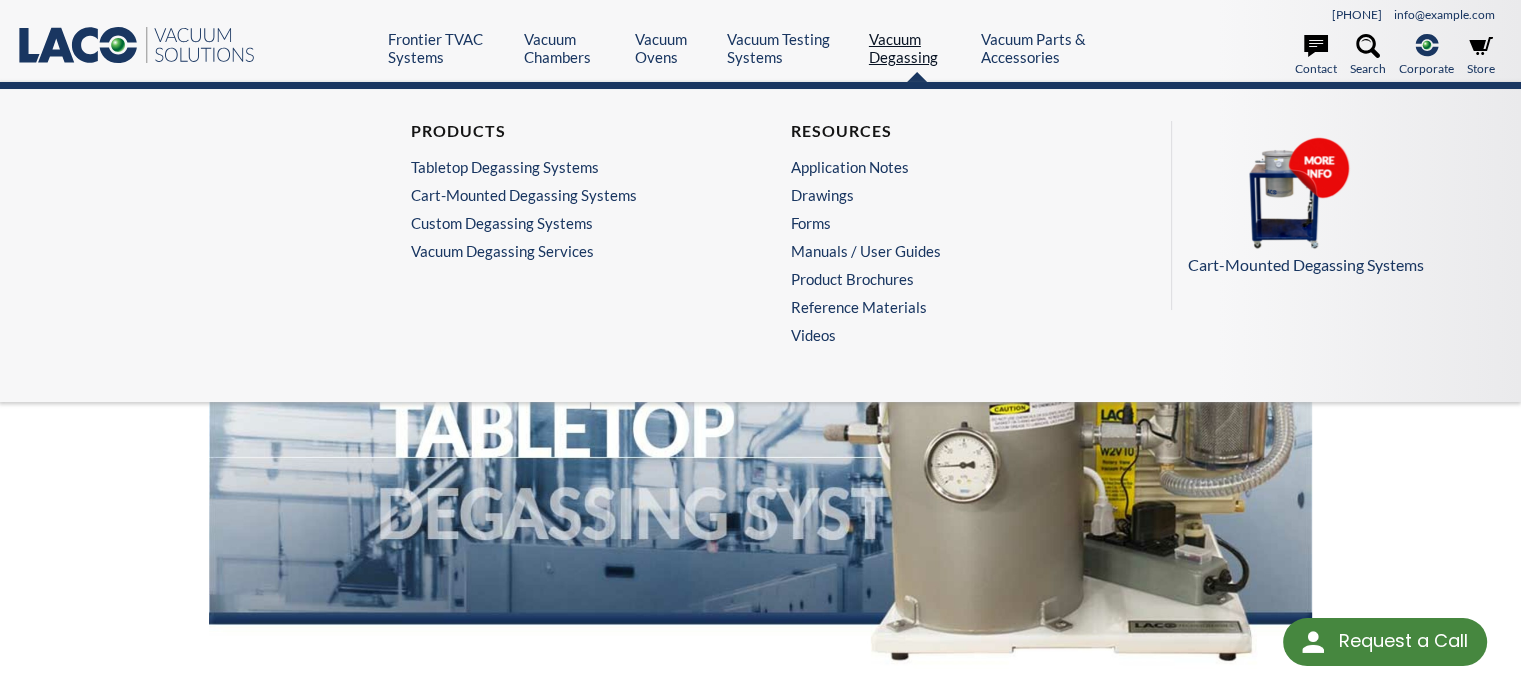 drag, startPoint x: 595, startPoint y: 266, endPoint x: 915, endPoint y: 46, distance: 388.32974 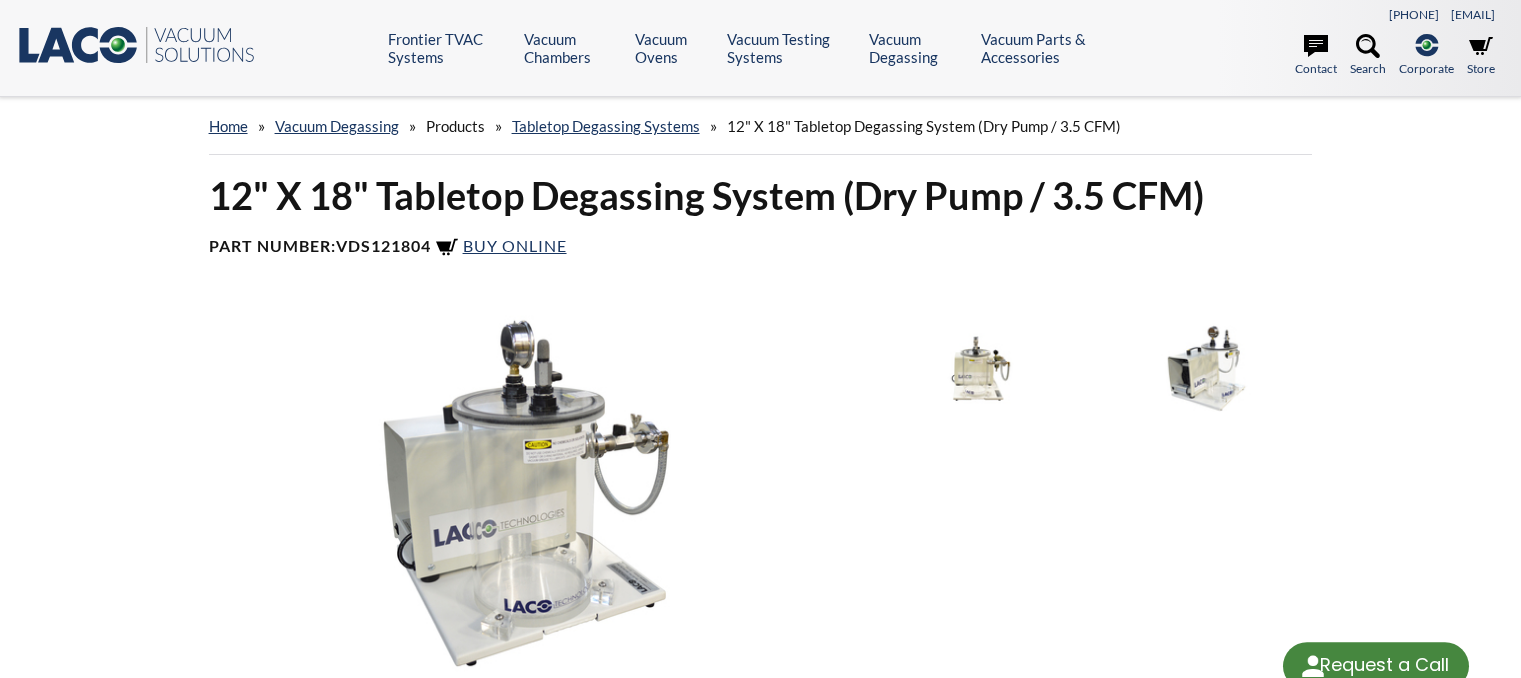 scroll, scrollTop: 0, scrollLeft: 0, axis: both 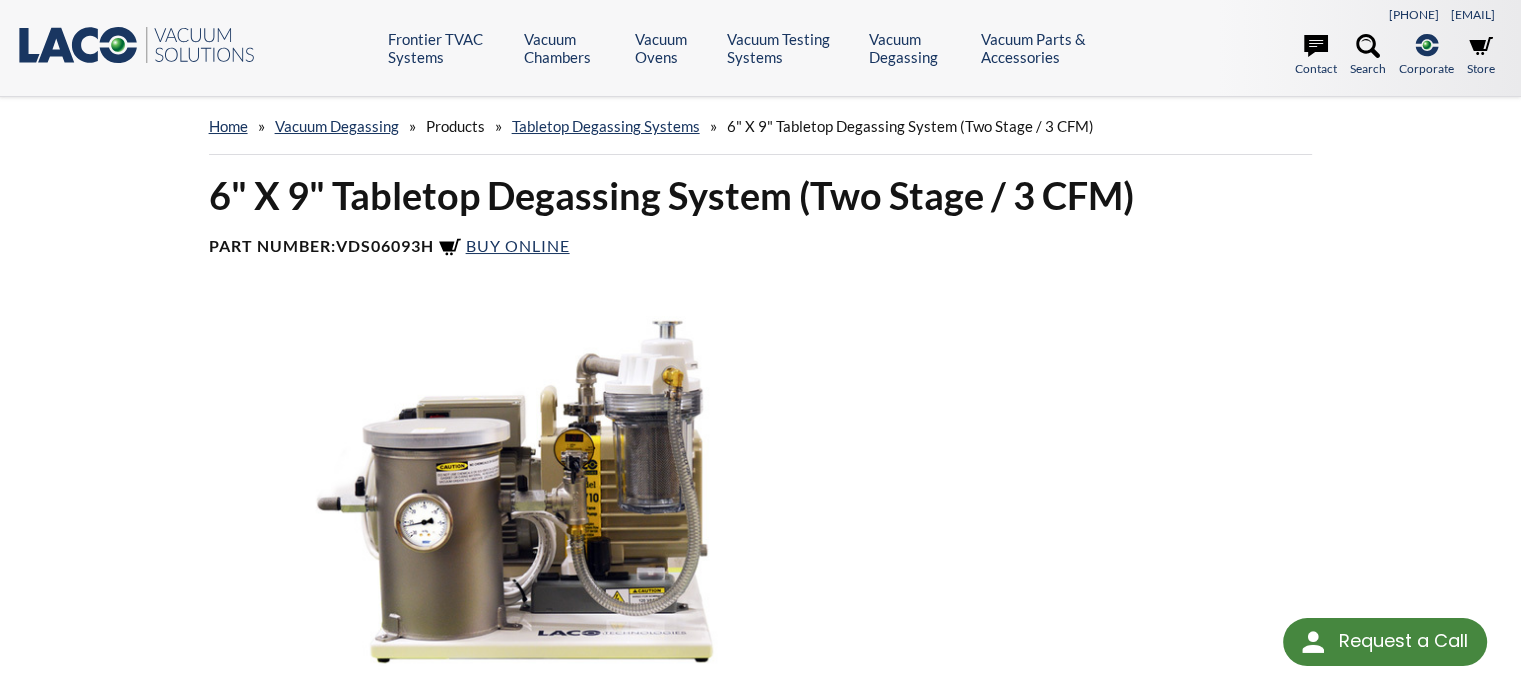 click on "6" X 9" Tabletop Degassing System (Two Stage / 3 CFM)
Part Number:
VDS06093H
Buy Online" at bounding box center [761, 223] 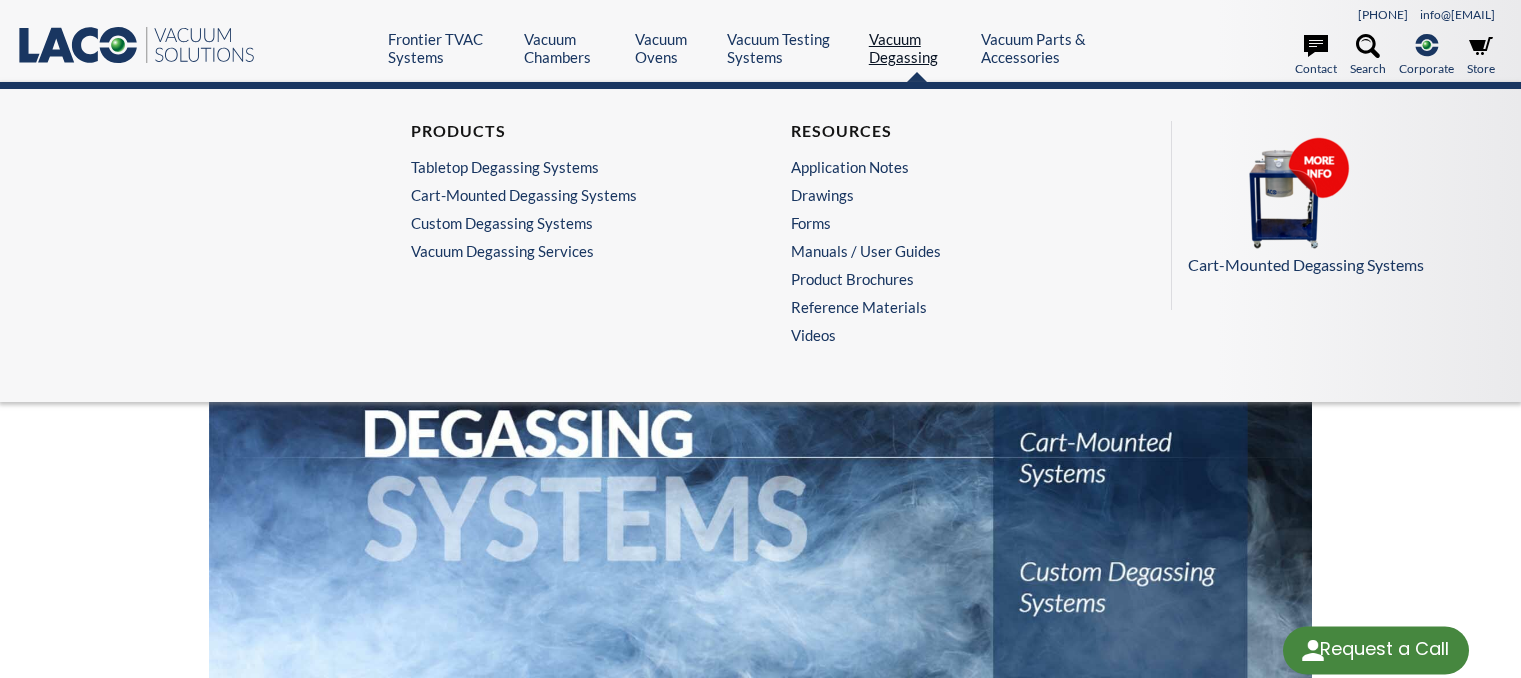 scroll, scrollTop: 0, scrollLeft: 0, axis: both 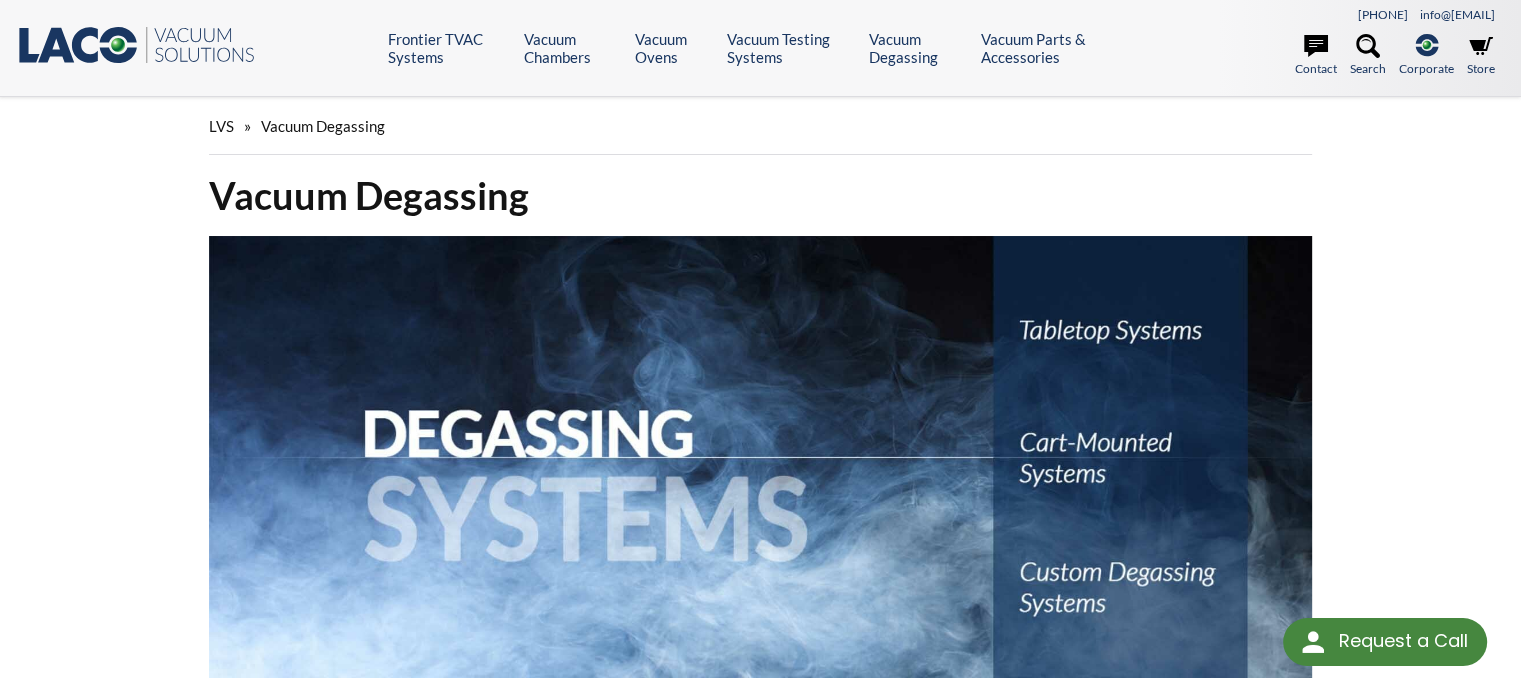 click on ".st0{fill:#193661;}
.st1{fill:url(#SVGID_1_);}
.st2{enable-background:new    ;}
.st3{fill:none;stroke:#5A595A;stroke-width:2;}
Frontier TVAC Systems
Products
Frontier Standard TVAC Systems
Frontier Standard Cube TVAC Systems
Frontier Standard Cylindrical TVAC Systems
Frontier Custom TVAC Systems
Frontier Standard Bake-Out Systems
Frontier Custom Bake-Out Systems
Ascent ULT Chillers
Frontier TVAC Accessories
Frontier System Preventative Maintenance
Resources
Application Notes
Drawings
Forms
Manuals / User Guides
Product Brochures
Reference Materials
Videos
Ascent Ultra-Low Temperature Chillers
Vacuum Chambers
Products" at bounding box center [760, 48] 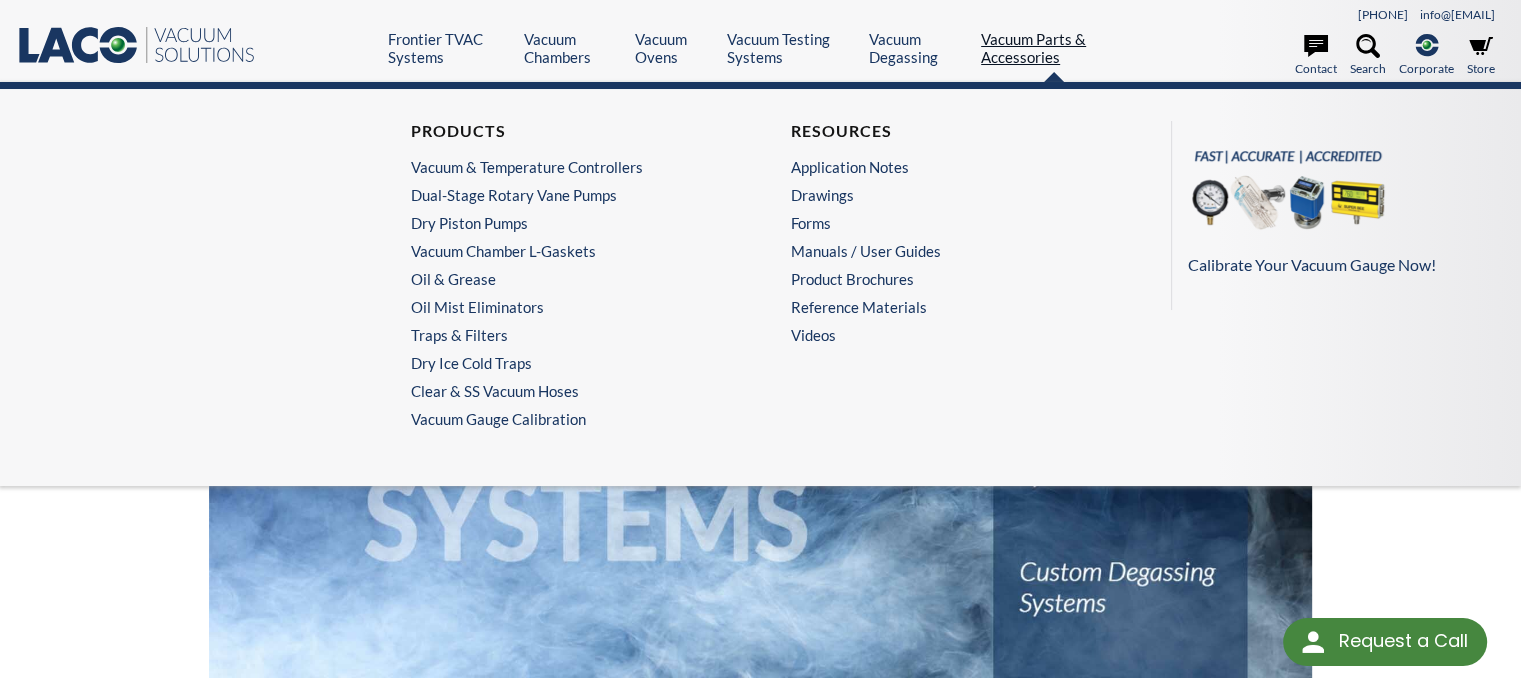 click on "Vacuum Parts & Accessories" at bounding box center (1054, 48) 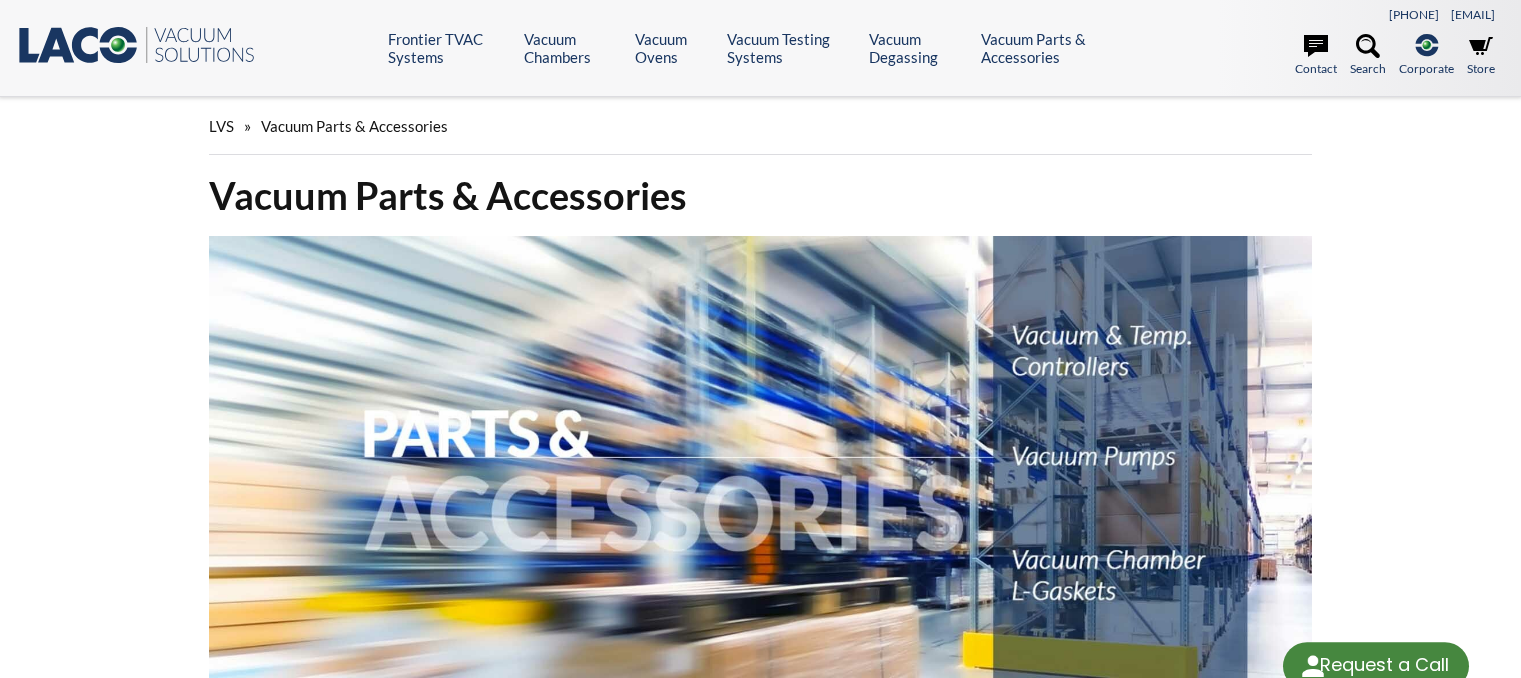 scroll, scrollTop: 0, scrollLeft: 0, axis: both 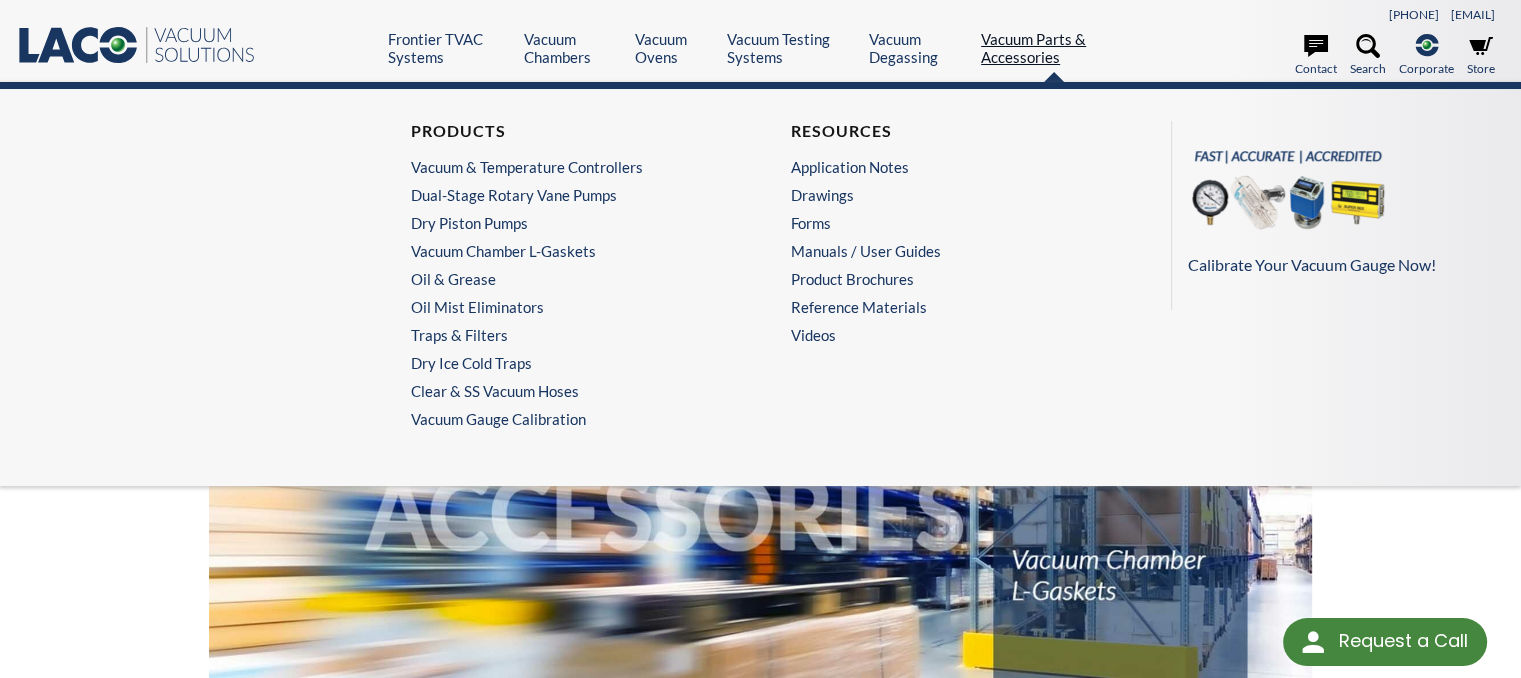 click on "Vacuum Parts & Accessories" at bounding box center [1054, 48] 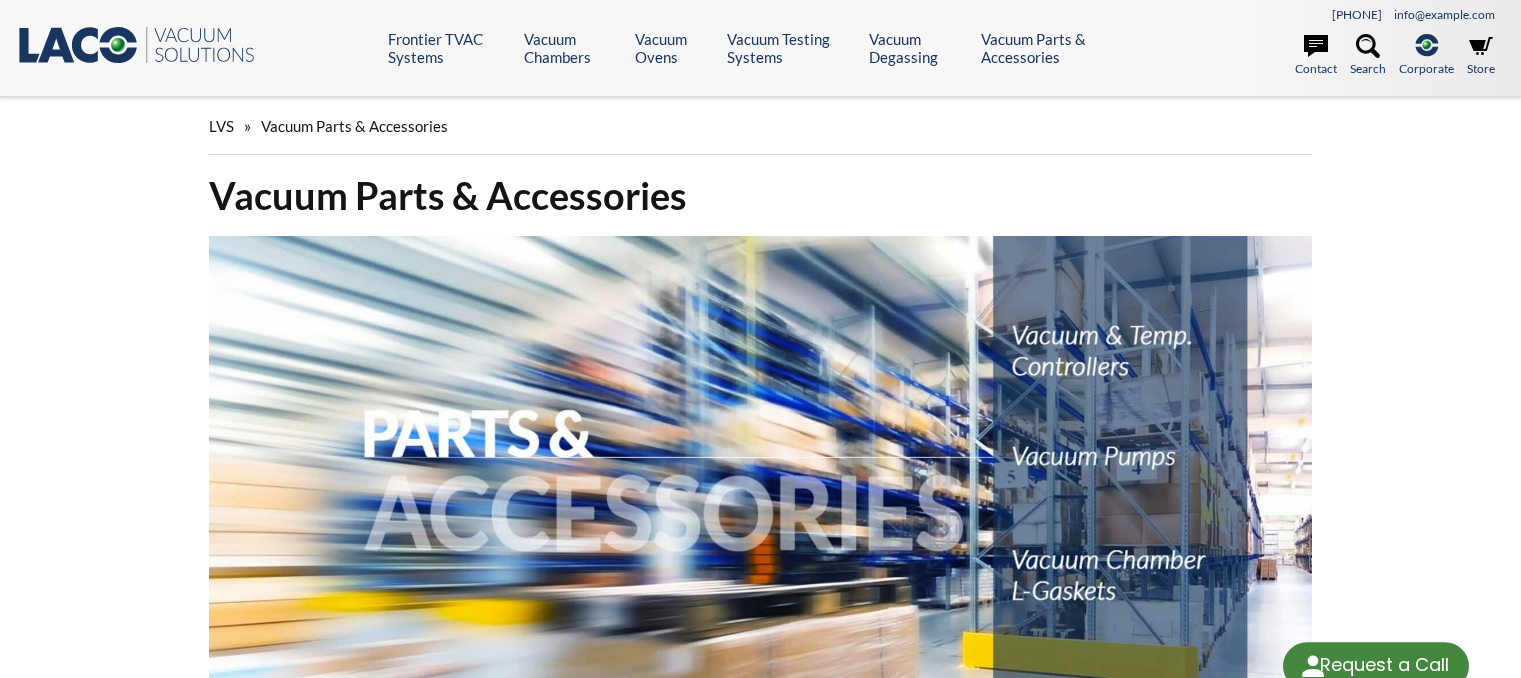 scroll, scrollTop: 0, scrollLeft: 0, axis: both 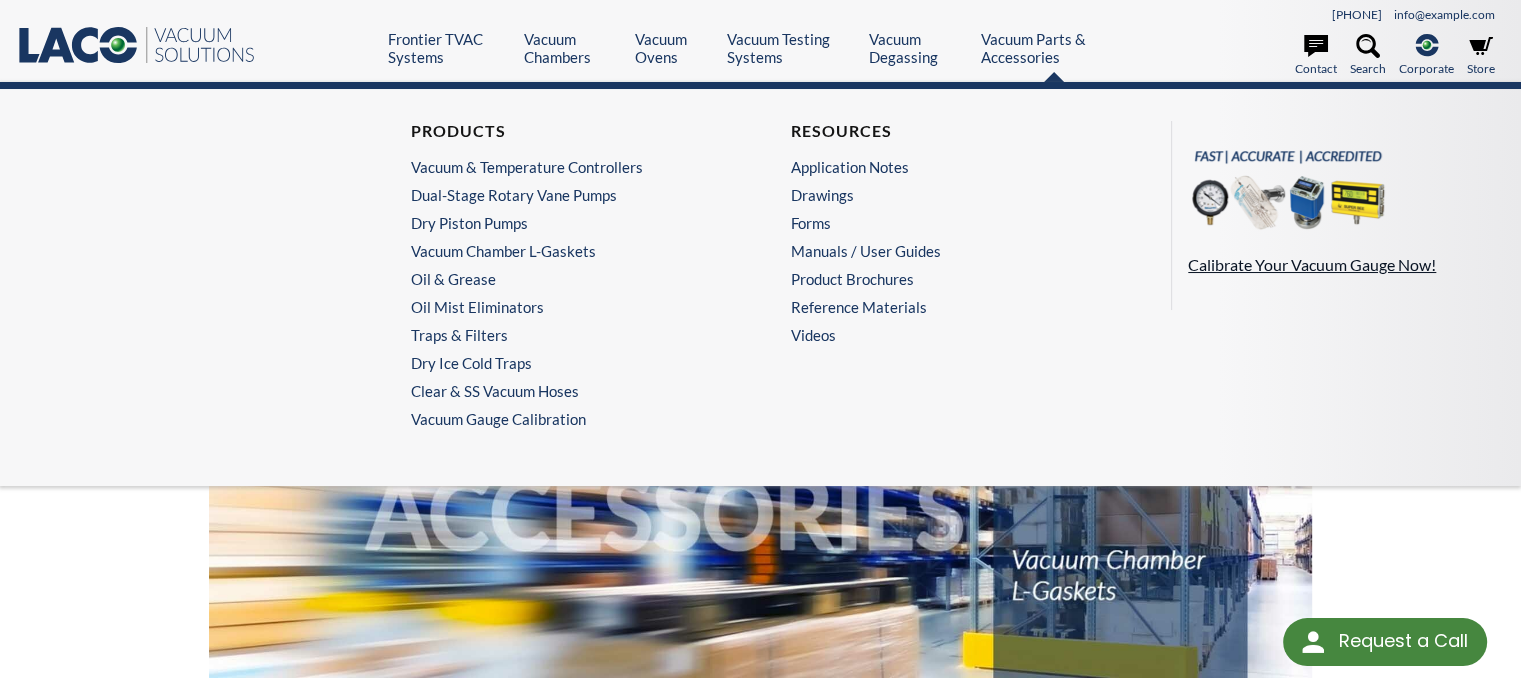 click on "Calibrate Your Vacuum Gauge Now!" at bounding box center [1339, 265] 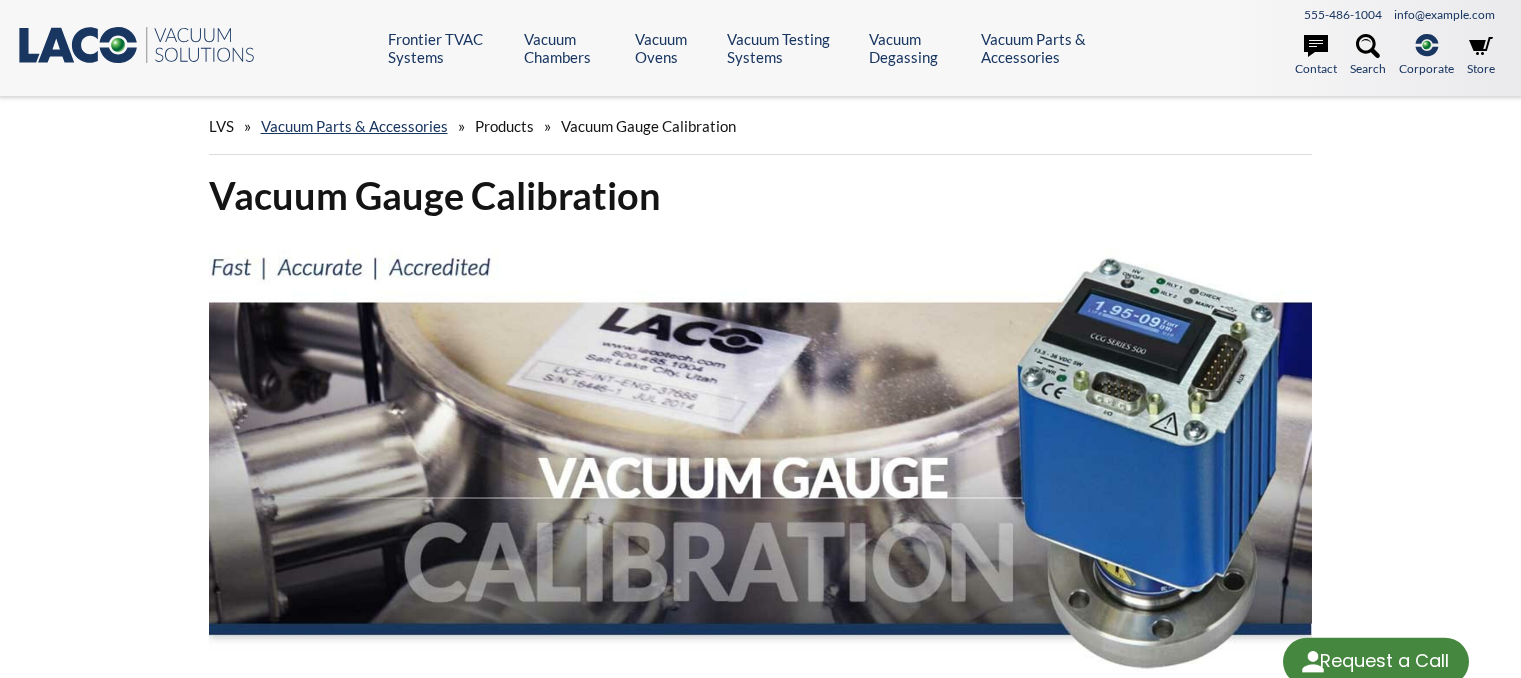 scroll, scrollTop: 0, scrollLeft: 0, axis: both 